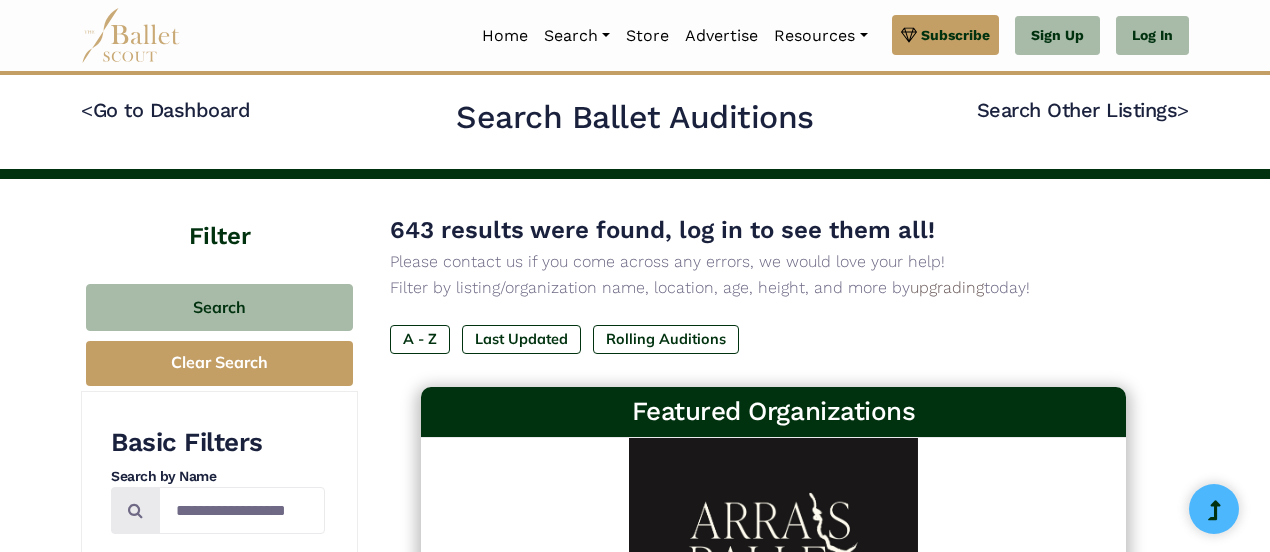 scroll, scrollTop: 0, scrollLeft: 0, axis: both 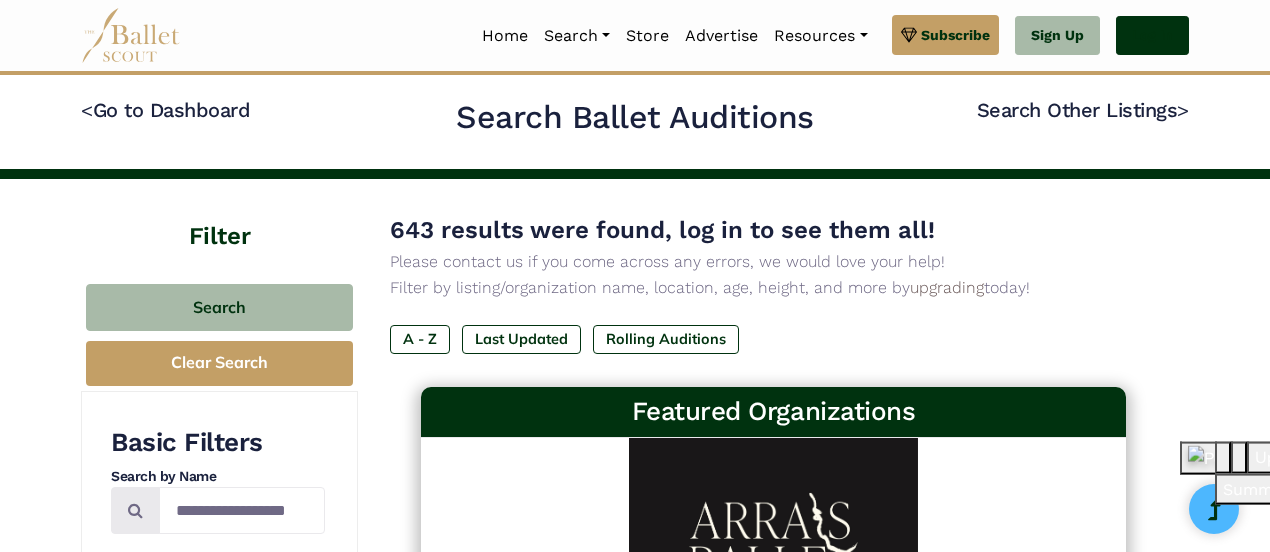 click on "Log In" at bounding box center (1152, 36) 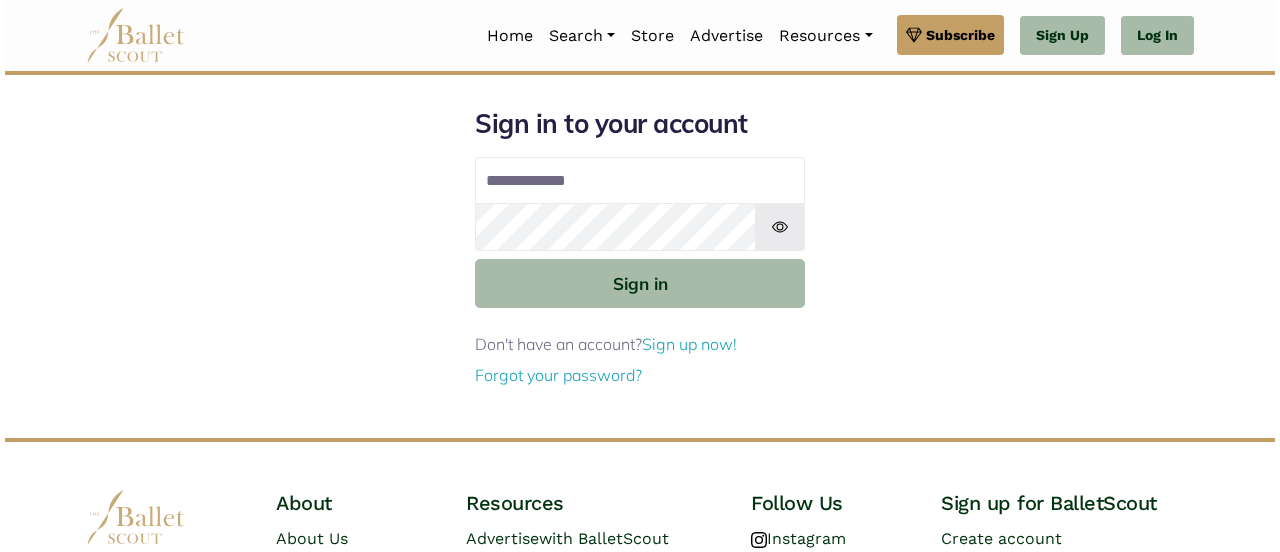 scroll, scrollTop: 0, scrollLeft: 0, axis: both 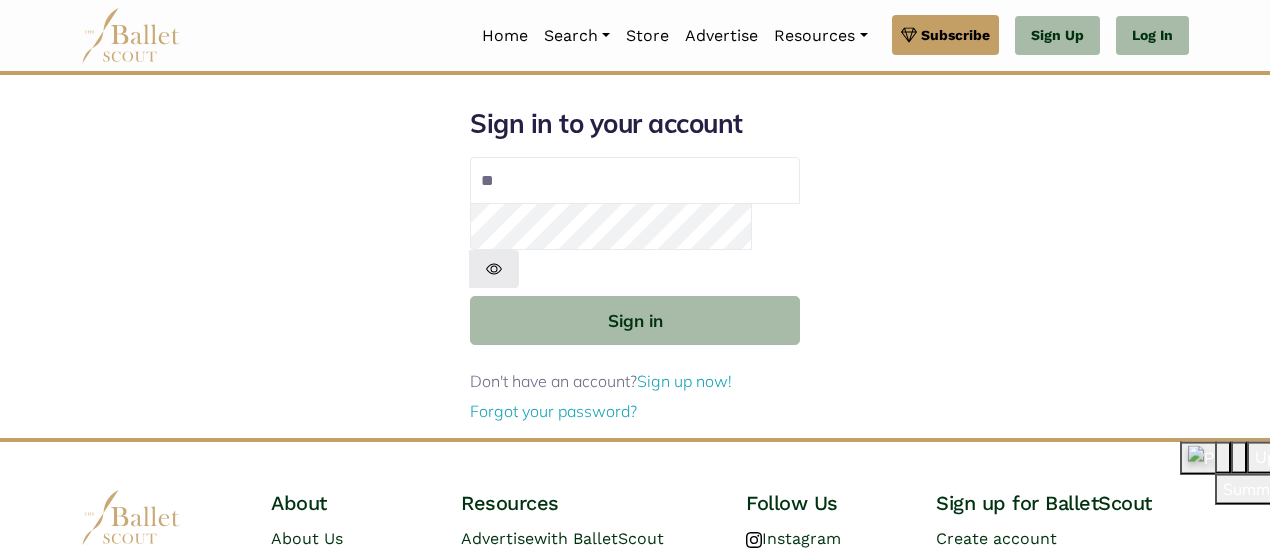 type on "*" 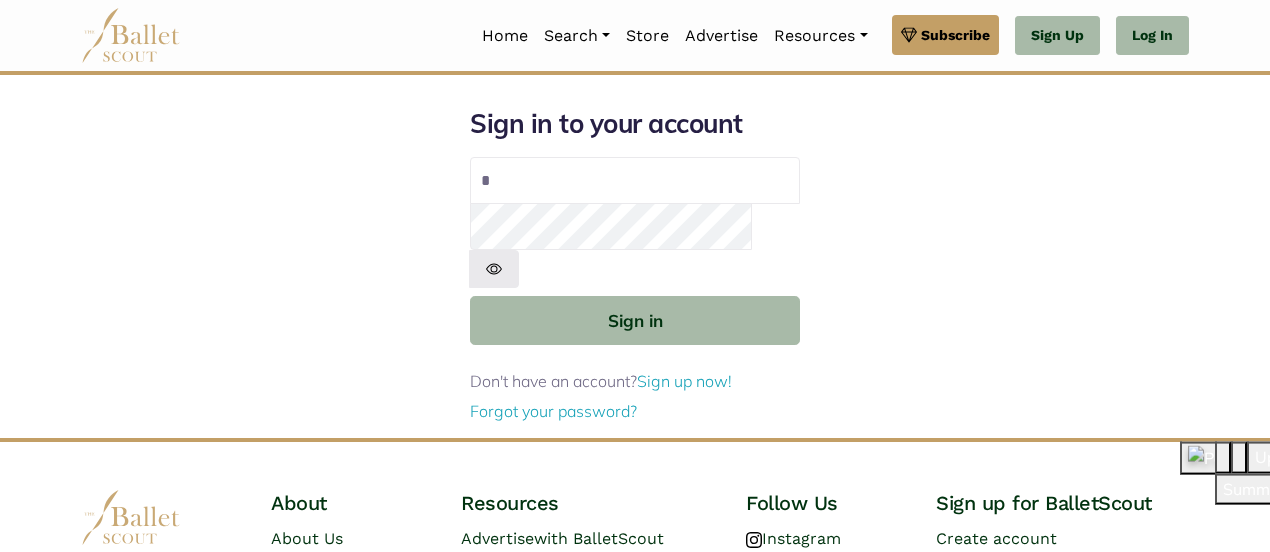 type on "**********" 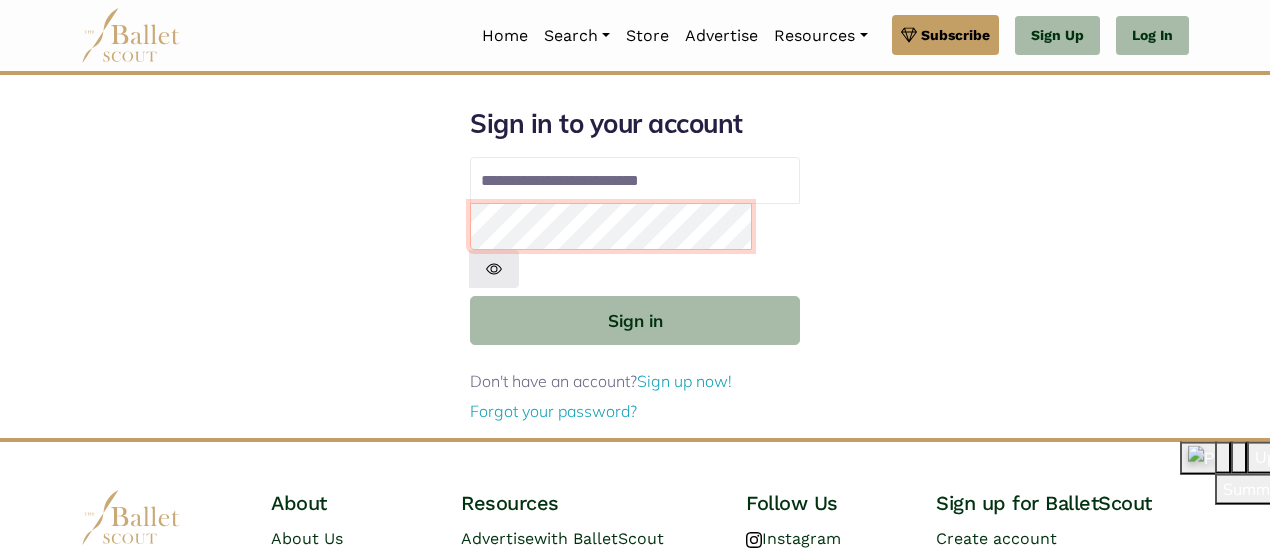 click on "Sign in" at bounding box center (635, 320) 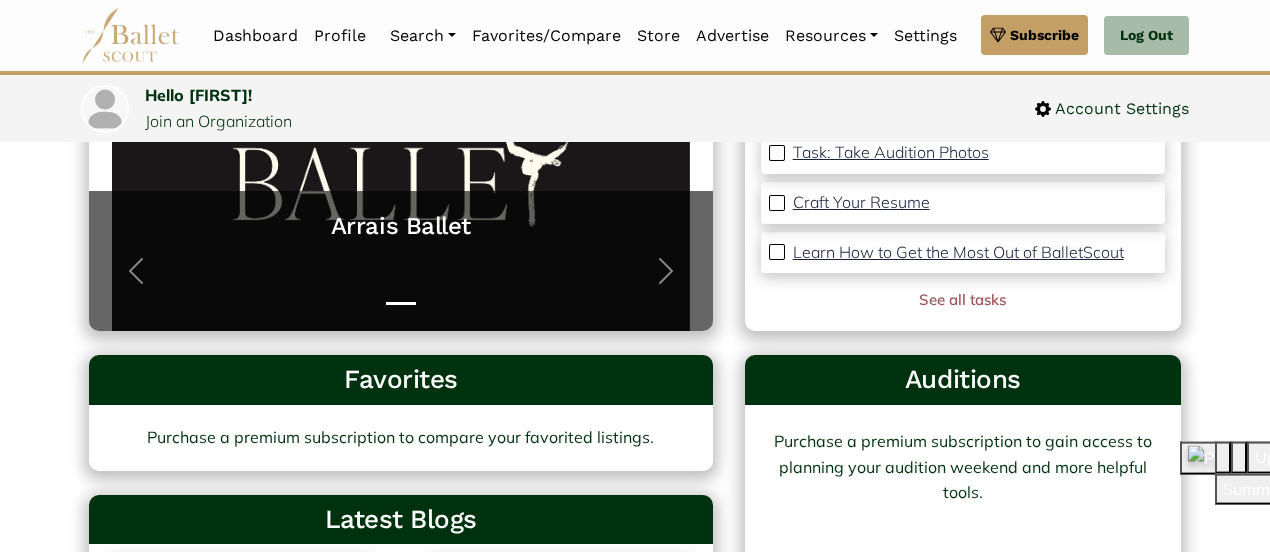 scroll, scrollTop: 380, scrollLeft: 0, axis: vertical 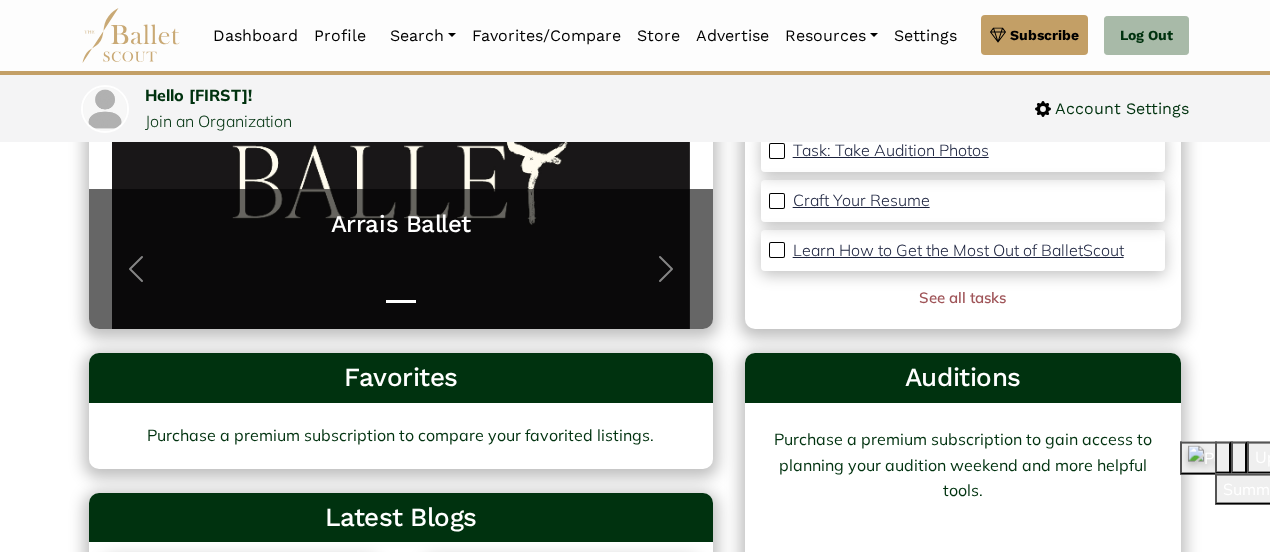 click on "Arrais Ballet" at bounding box center (401, 224) 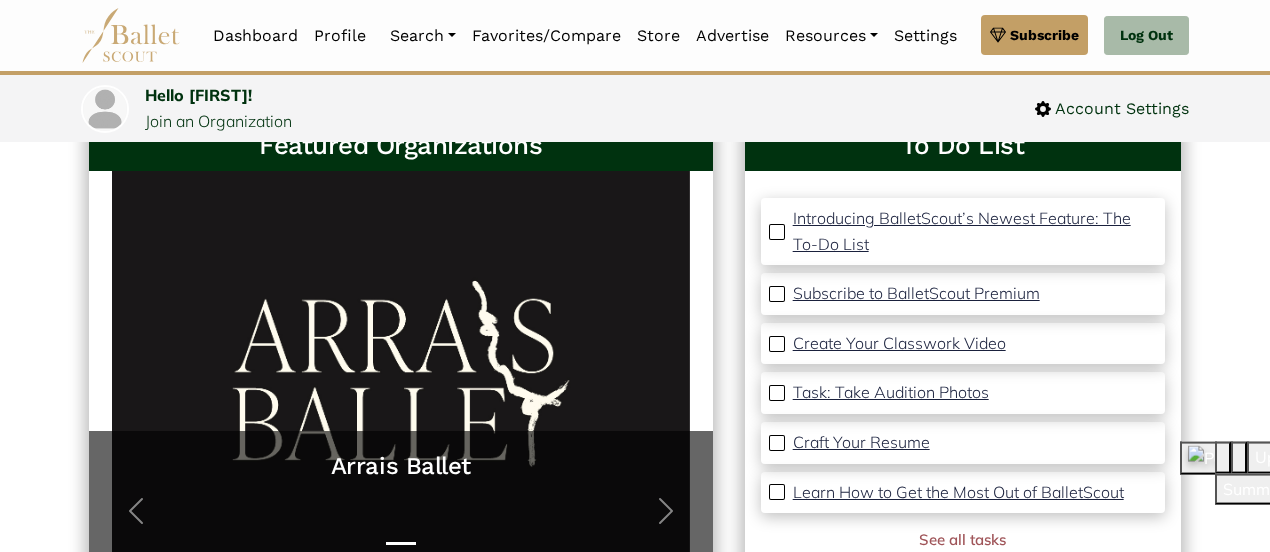 scroll, scrollTop: 0, scrollLeft: 0, axis: both 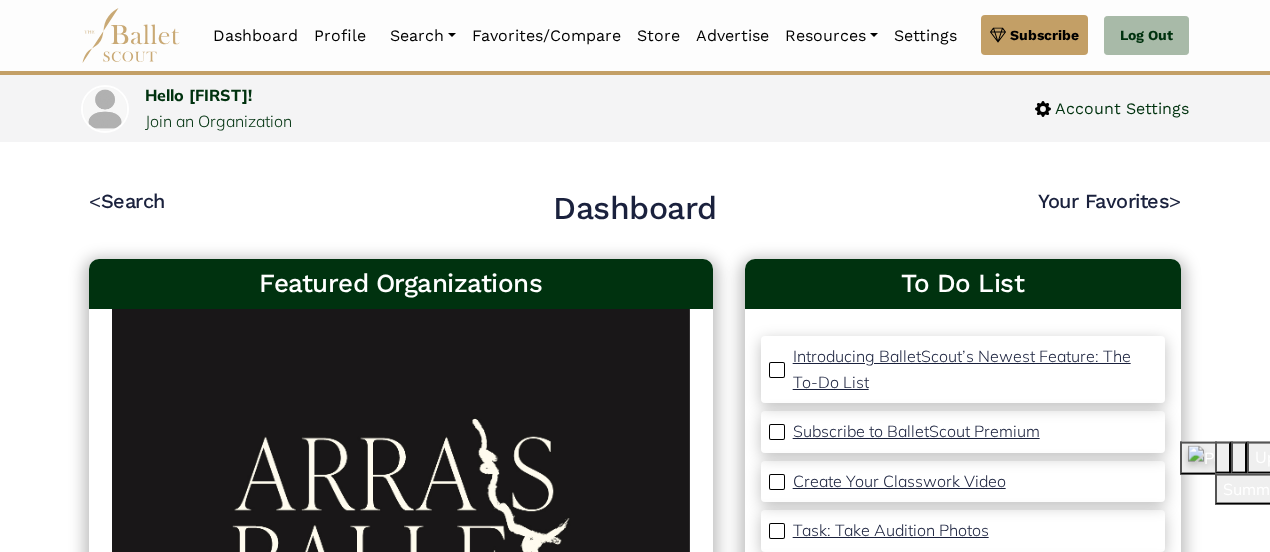 click on "Search" at bounding box center [423, 36] 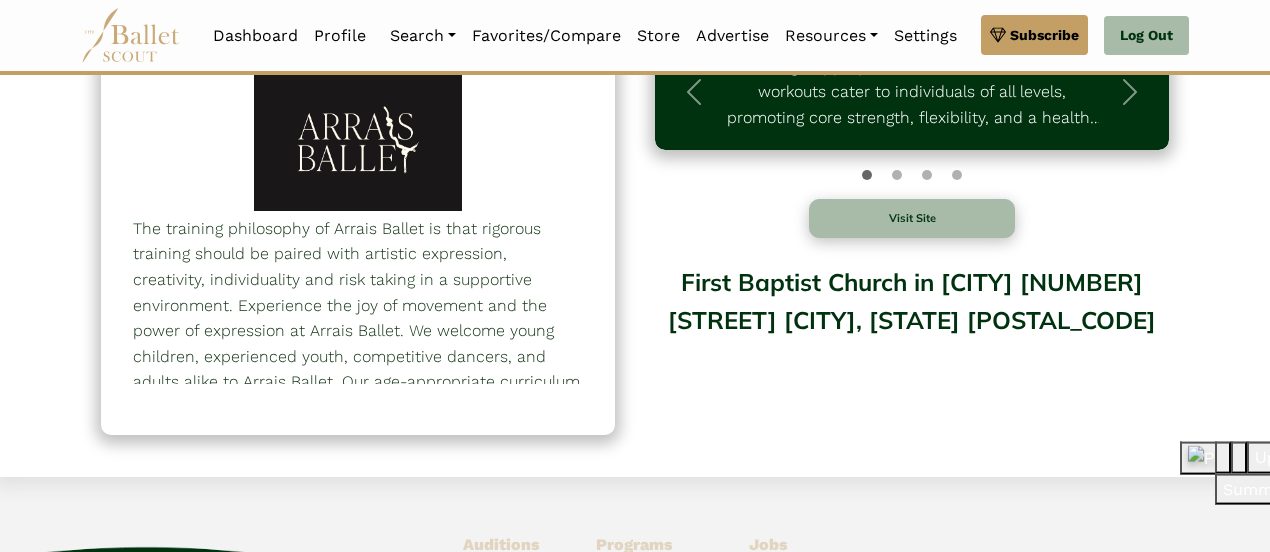 scroll, scrollTop: 132, scrollLeft: 0, axis: vertical 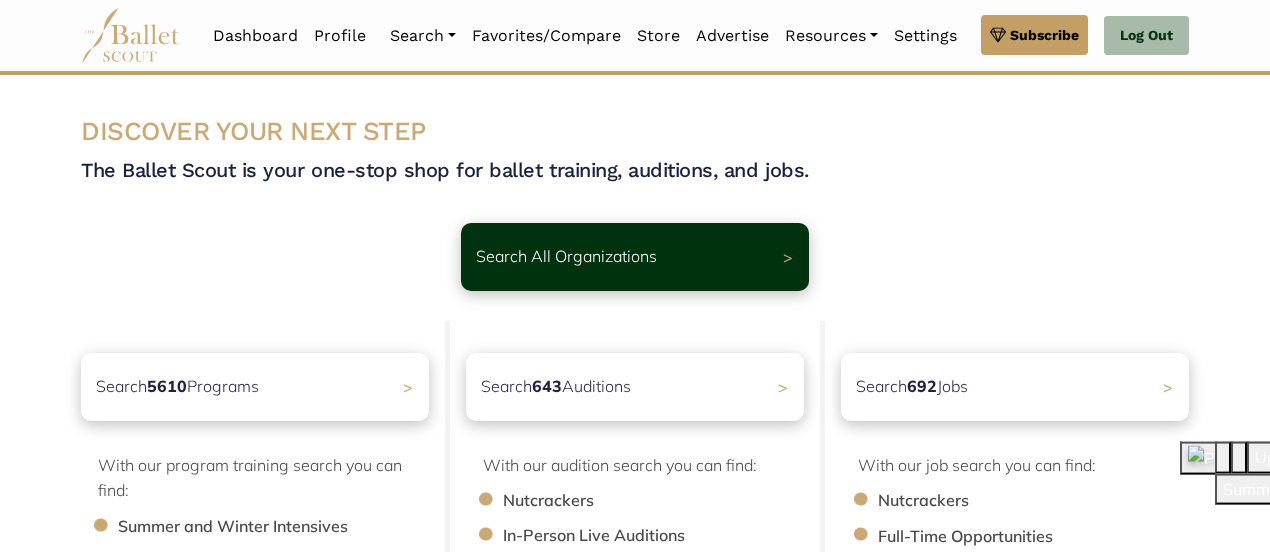 click on "Search  692  Jobs" at bounding box center (912, 387) 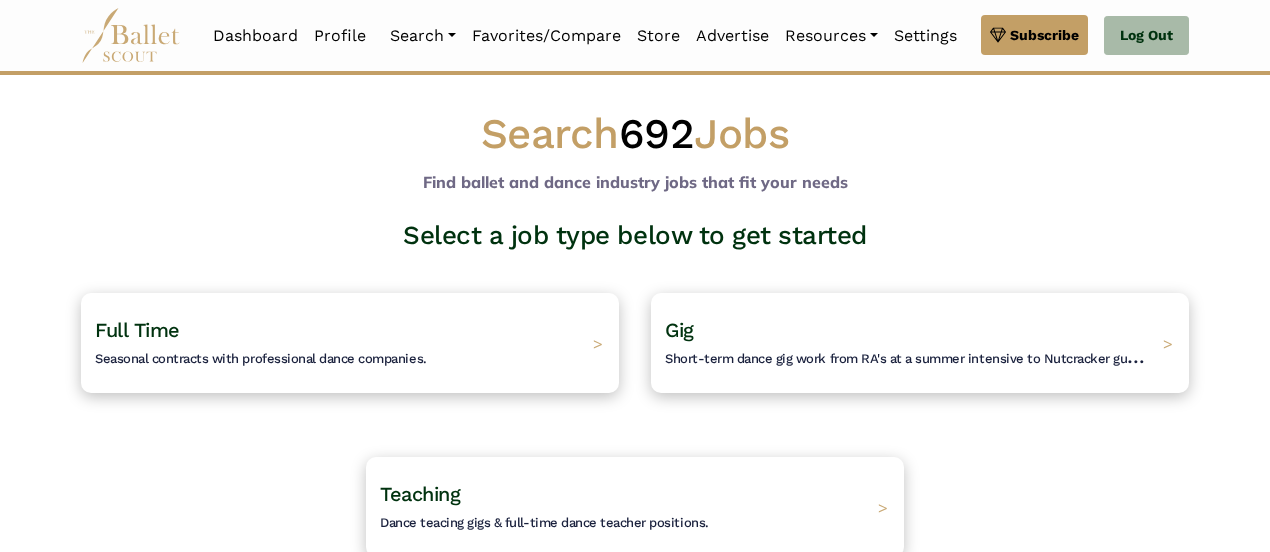 scroll, scrollTop: 0, scrollLeft: 0, axis: both 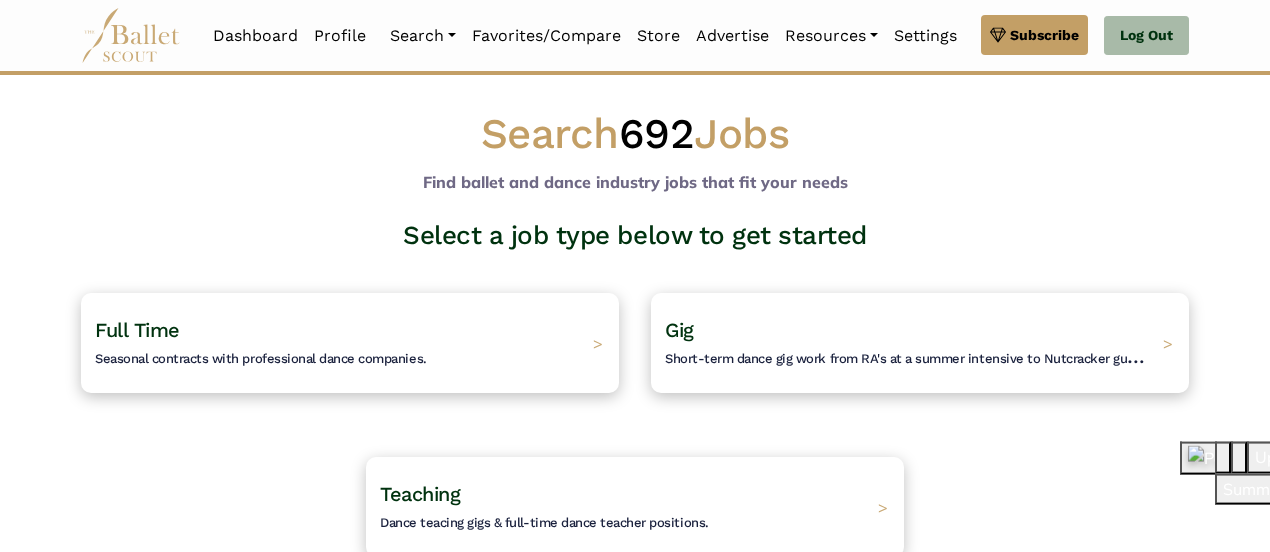 click on "Short-term dance gig
work from RA's at a summer intensive to Nutcracker guestings." at bounding box center [920, 356] 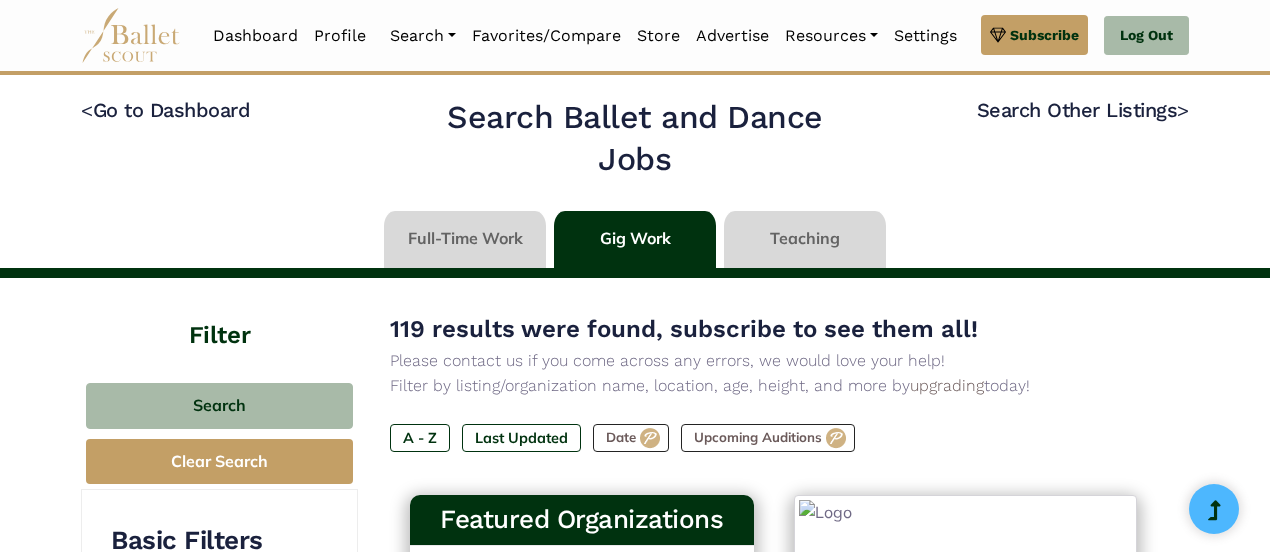 scroll, scrollTop: 0, scrollLeft: 0, axis: both 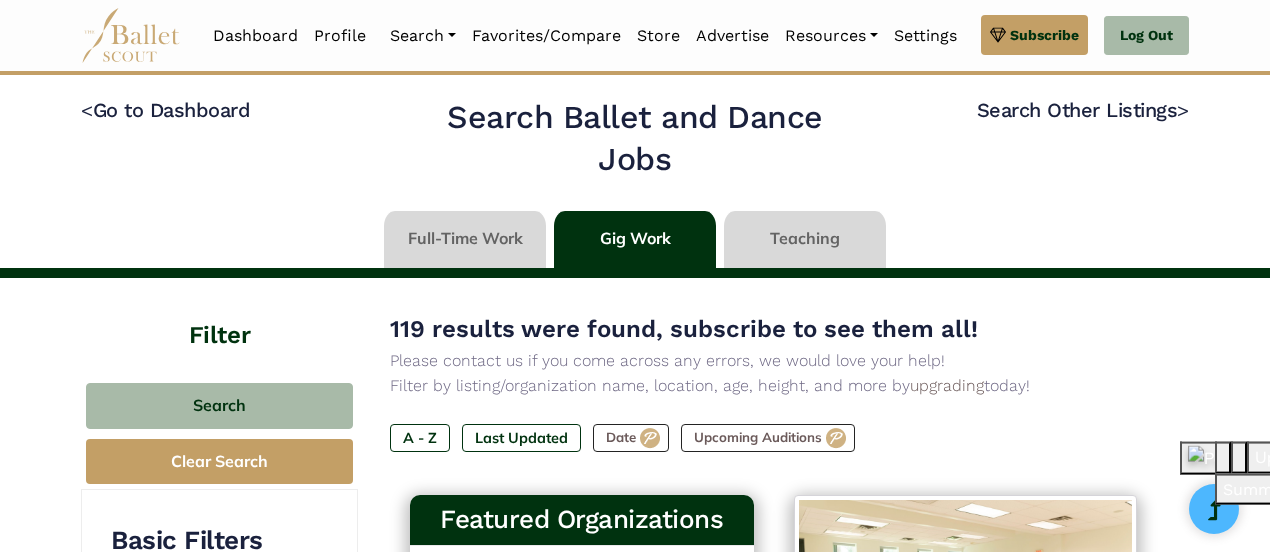 click on "Last Updated" at bounding box center (521, 438) 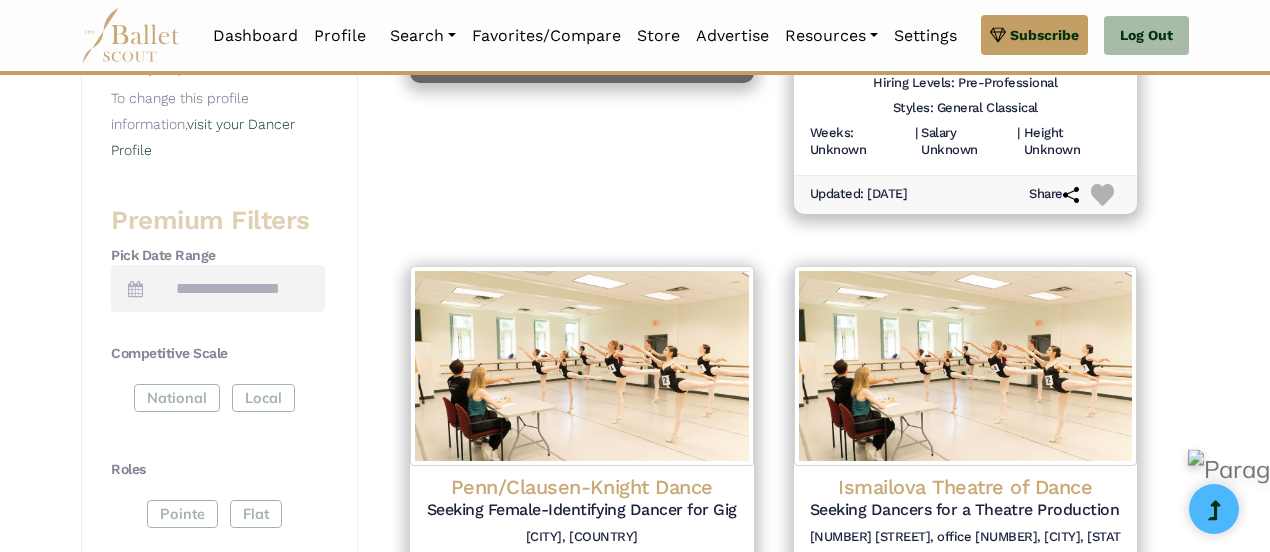 scroll, scrollTop: 771, scrollLeft: 0, axis: vertical 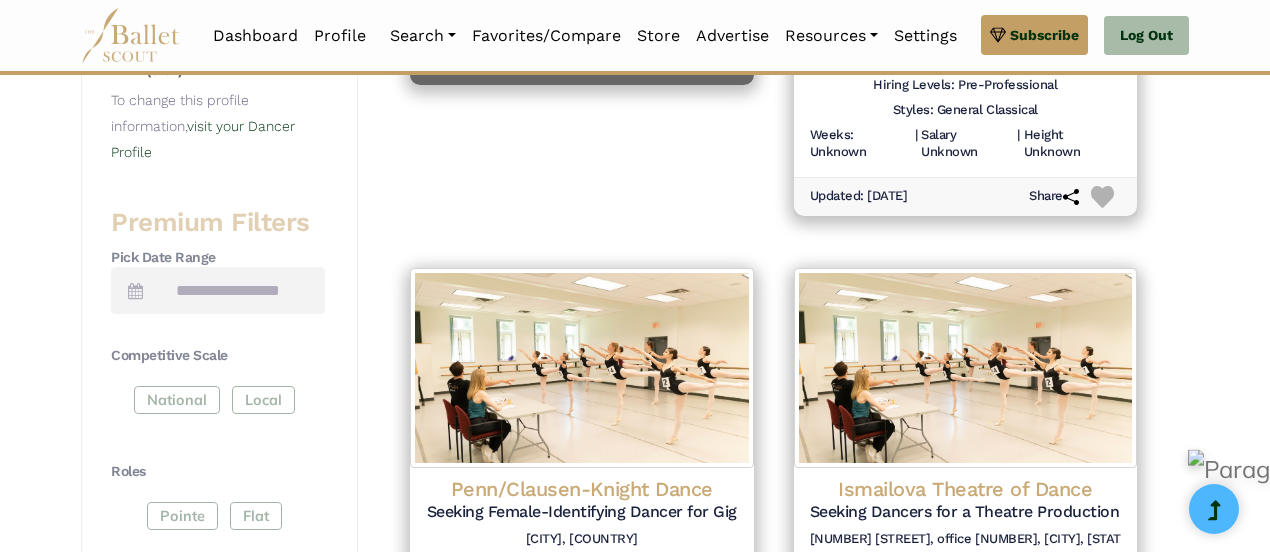 click on "Styles: General Classical" at bounding box center (965, 110) 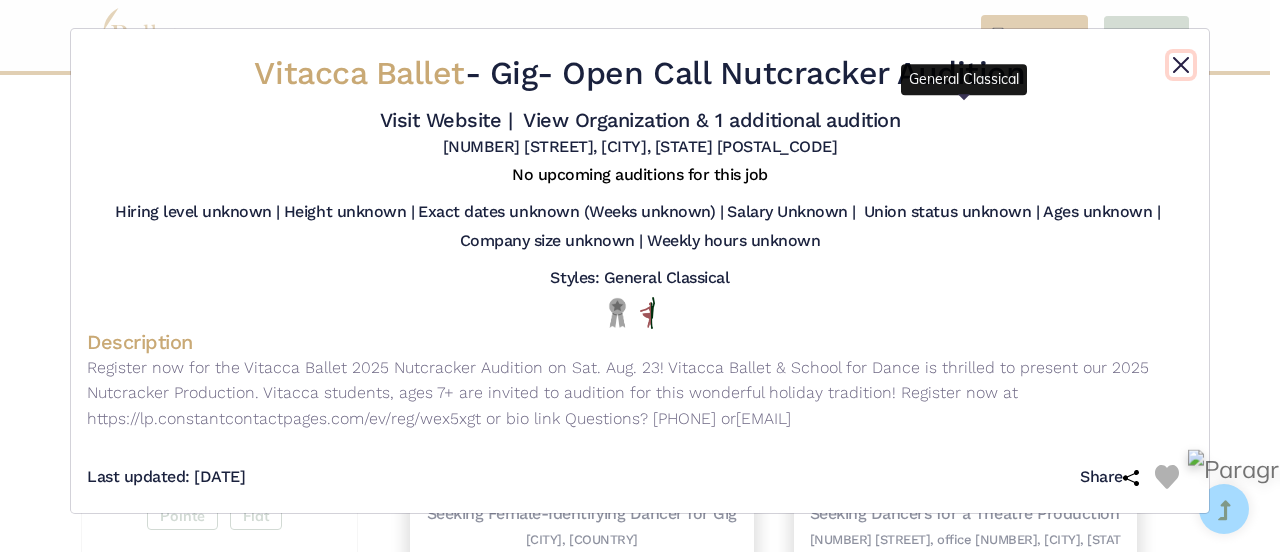 click at bounding box center [1181, 65] 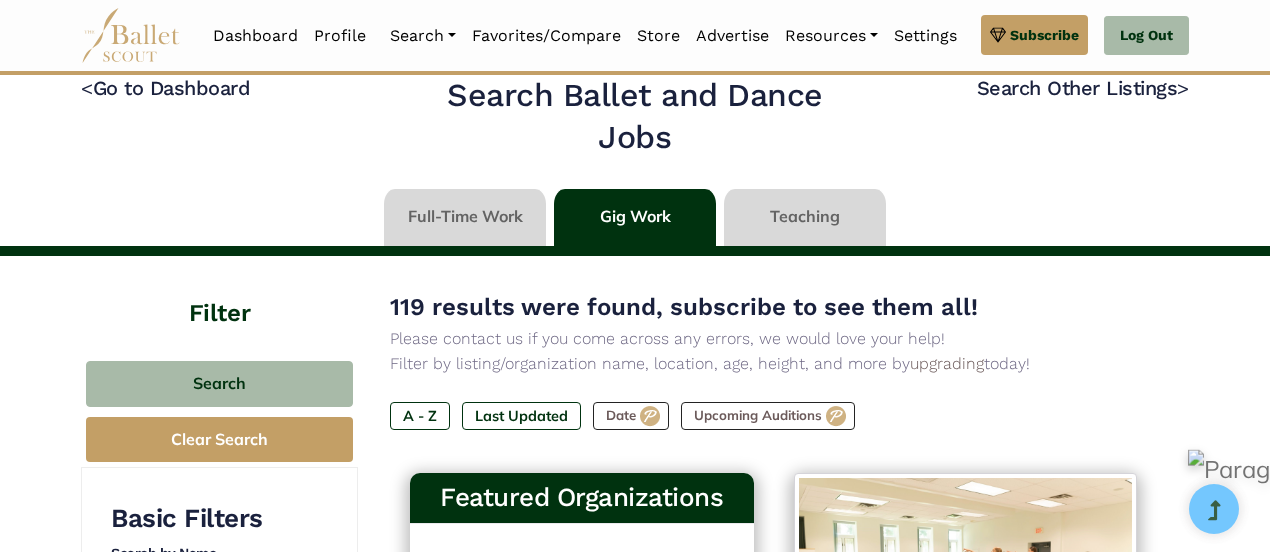 scroll, scrollTop: 0, scrollLeft: 0, axis: both 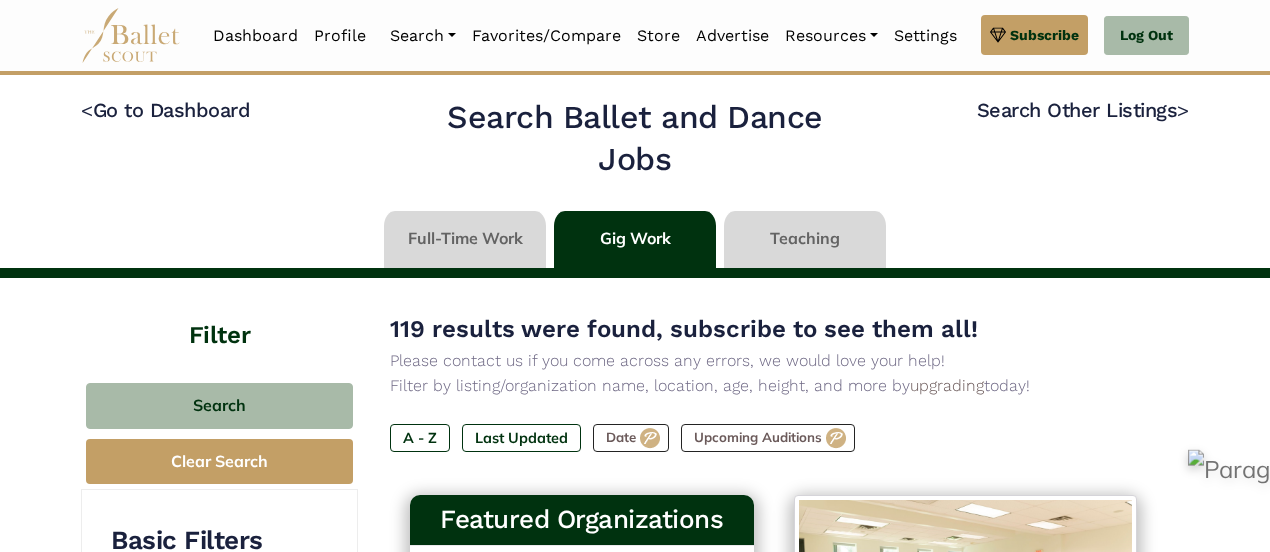 click at bounding box center [465, 239] 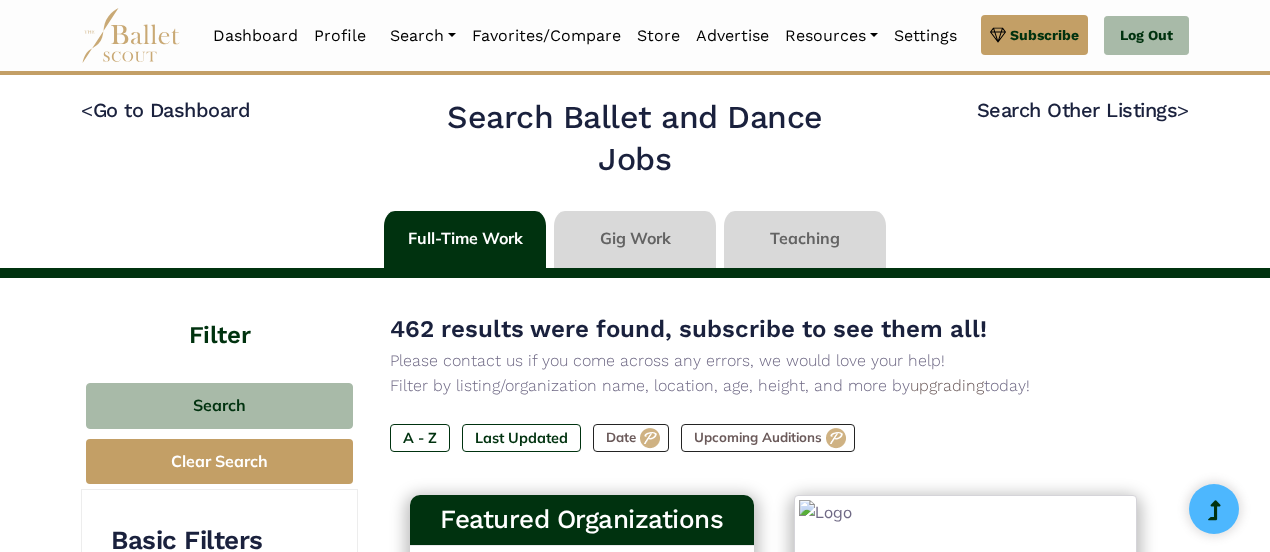 scroll, scrollTop: 0, scrollLeft: 0, axis: both 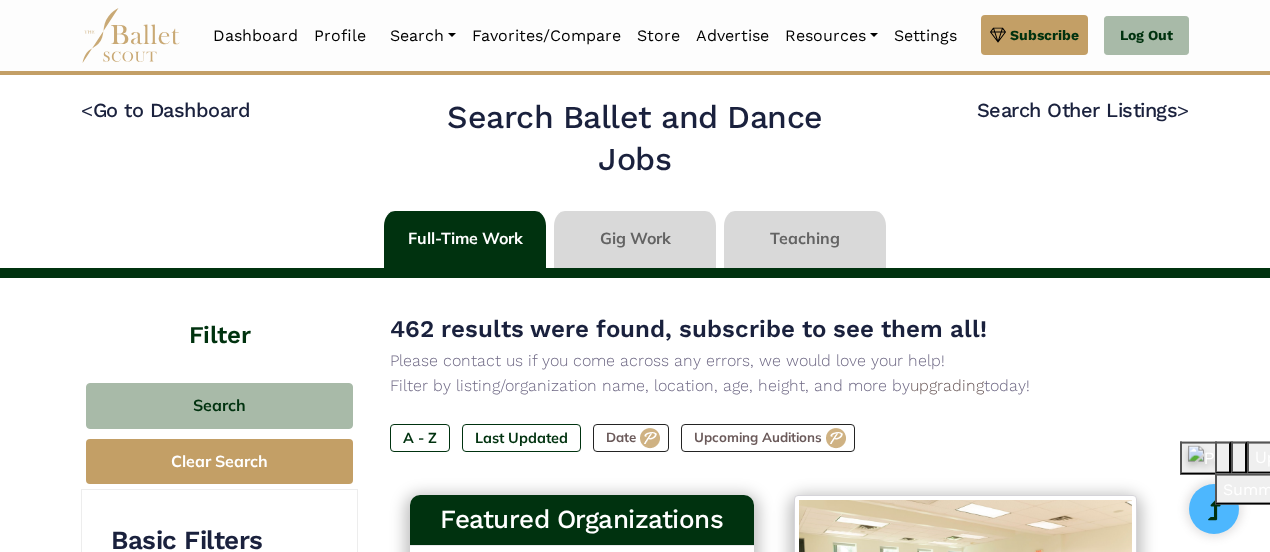 click on "Last Updated" at bounding box center [521, 438] 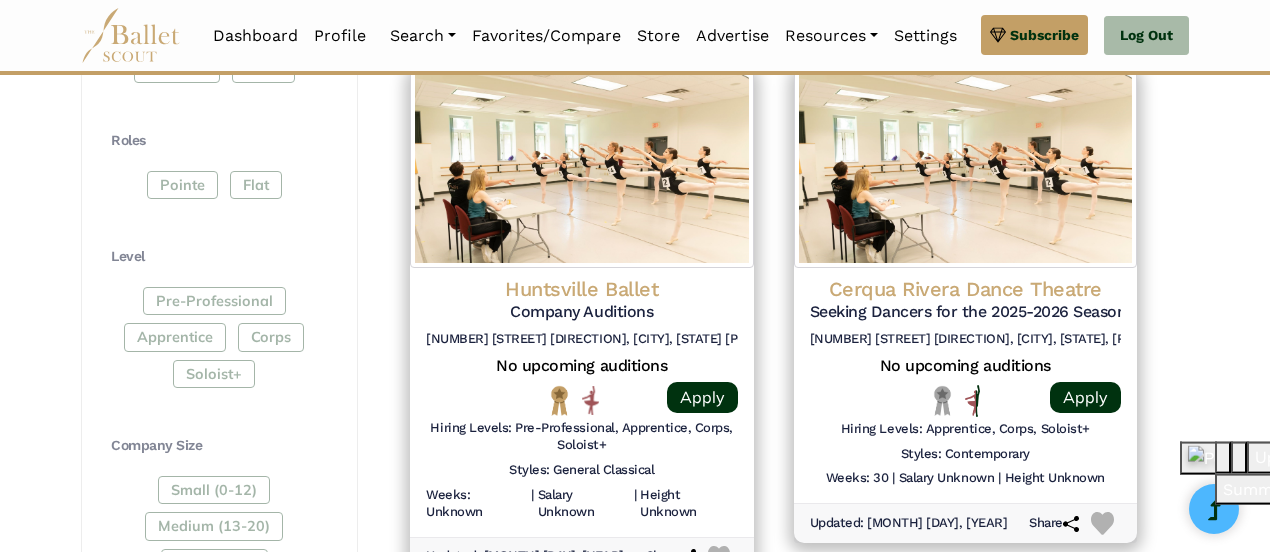 scroll, scrollTop: 982, scrollLeft: 0, axis: vertical 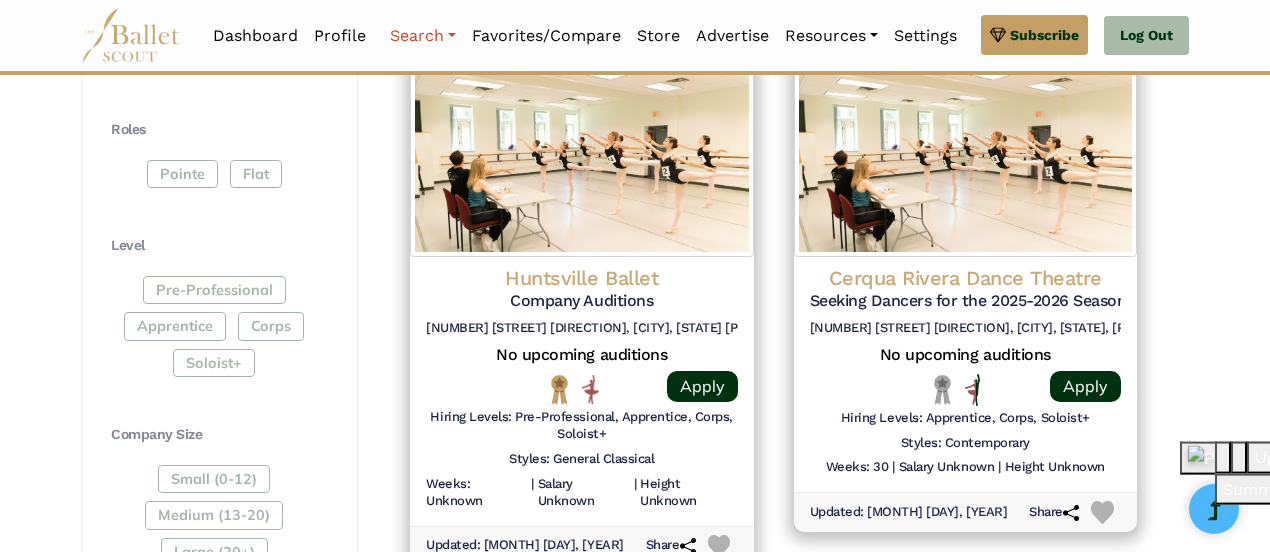 click on "Search" at bounding box center (423, 36) 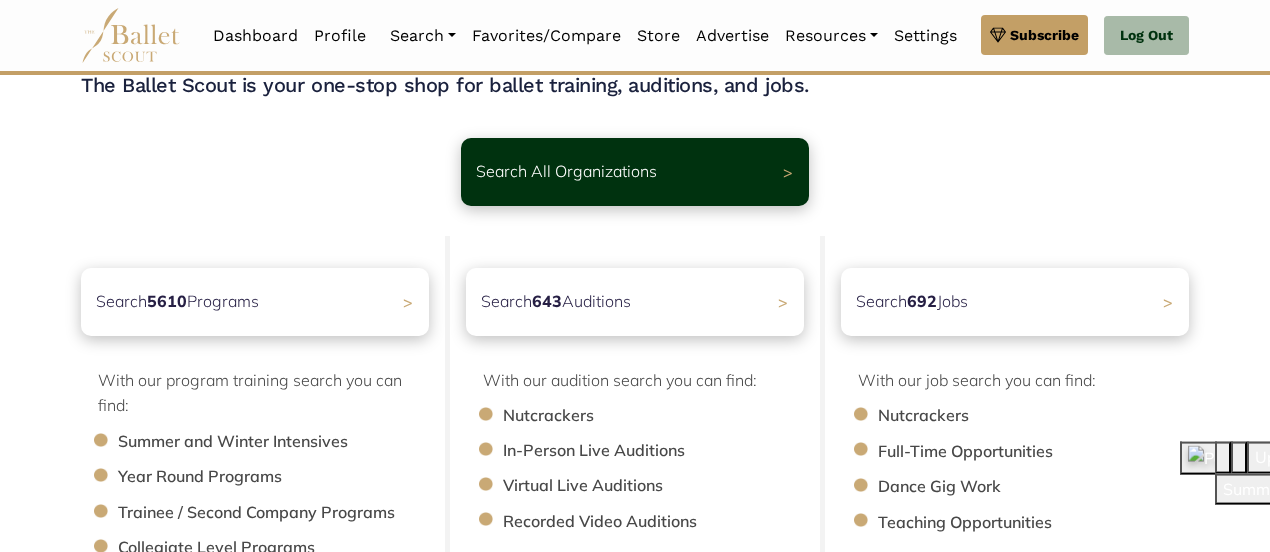 scroll, scrollTop: 87, scrollLeft: 0, axis: vertical 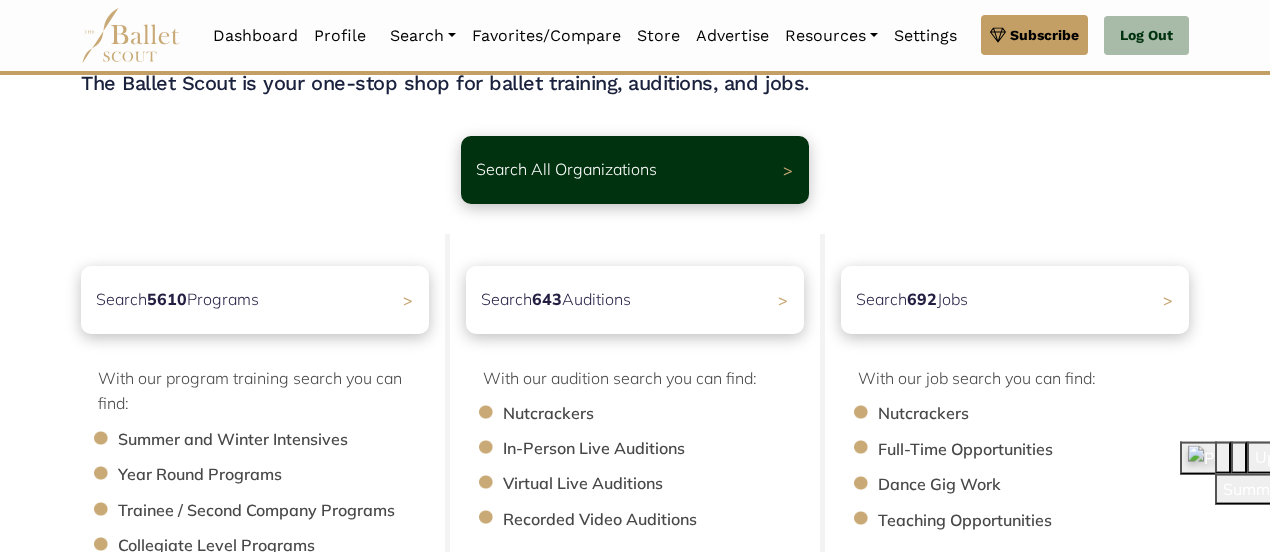 click on "Search  643  Auditions >" at bounding box center (635, 300) 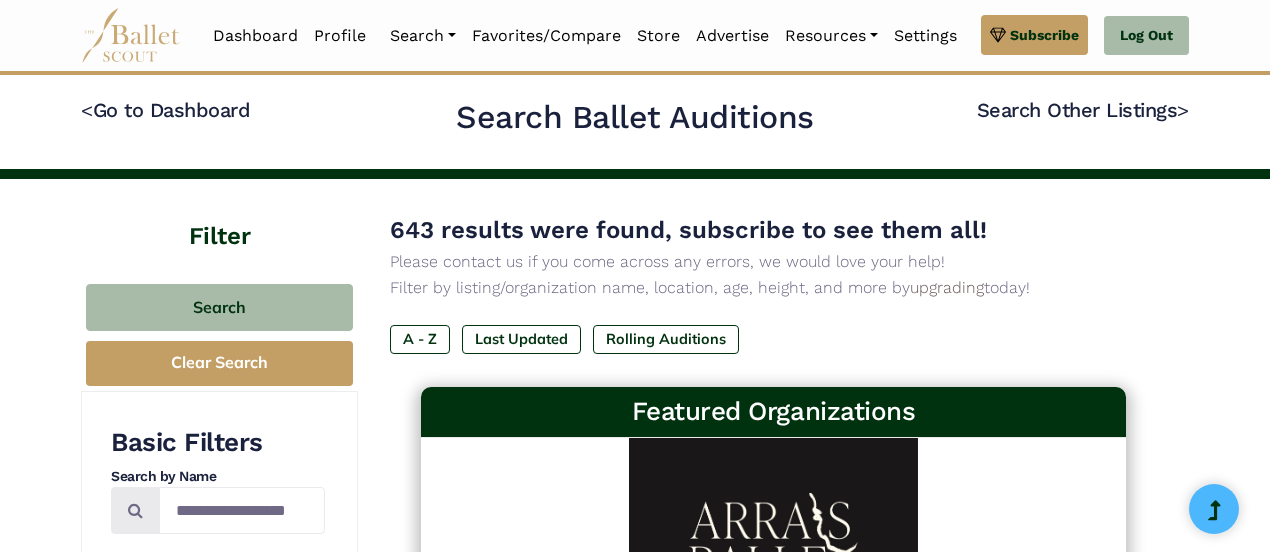 scroll, scrollTop: 0, scrollLeft: 0, axis: both 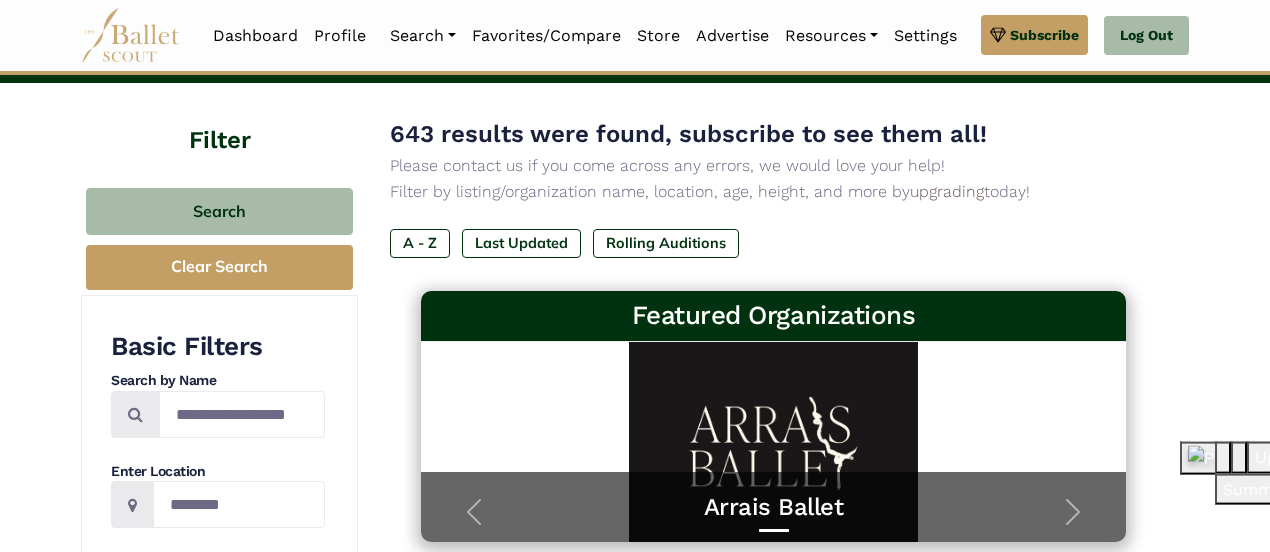 click on "Last Updated" at bounding box center (521, 243) 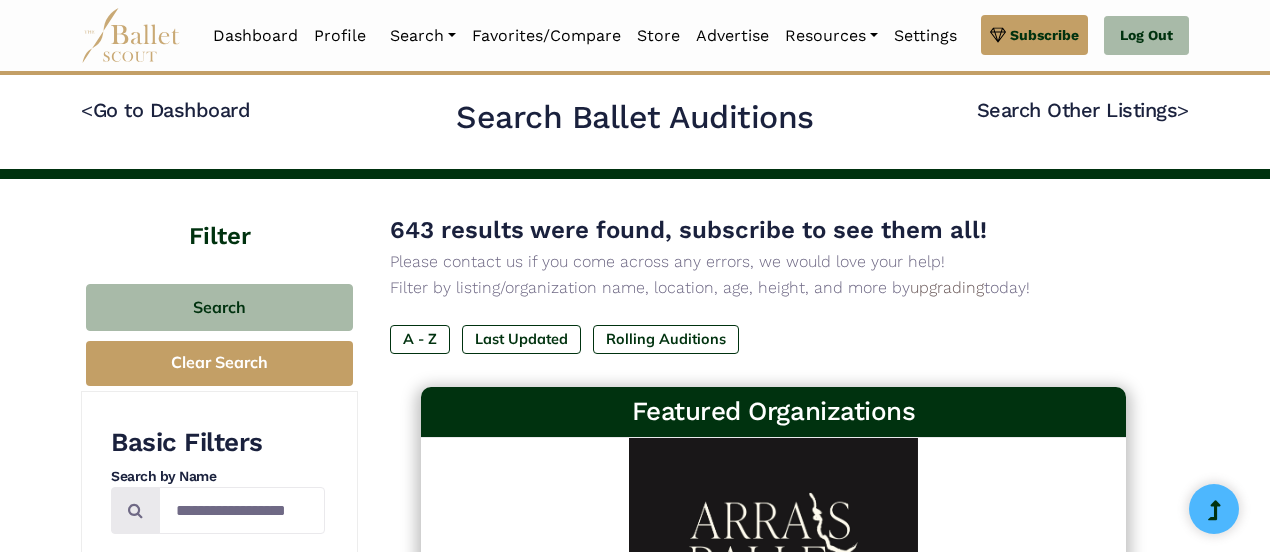 scroll, scrollTop: 0, scrollLeft: 0, axis: both 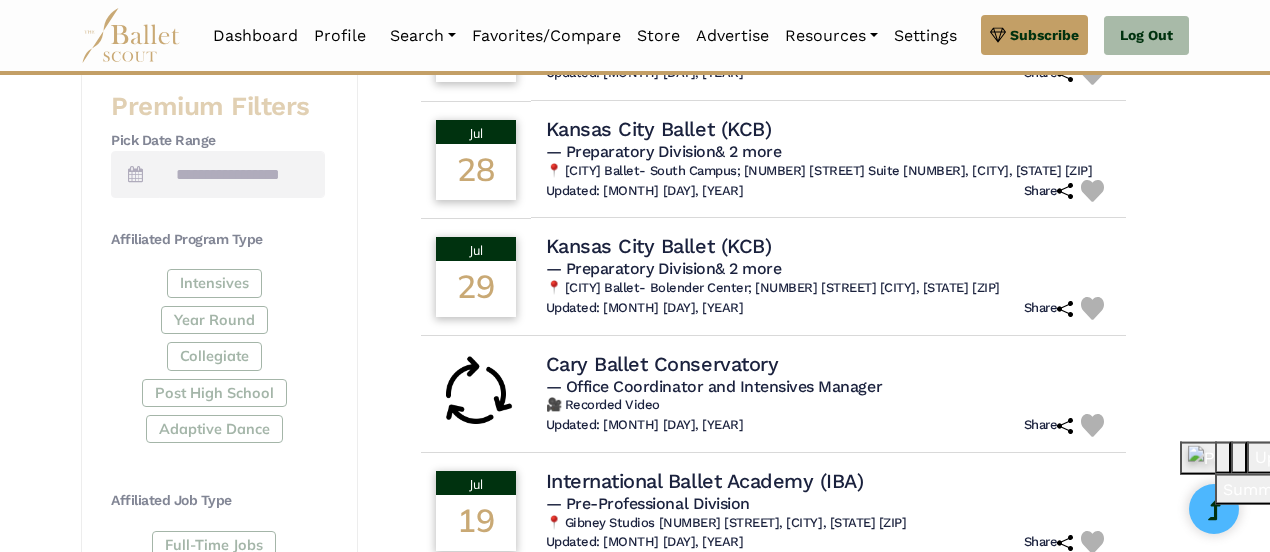 click on "📍 Kansas City Ballet- South Campus; 9415 Nall Ave Suite 101, Prairie Village, KS 66207" at bounding box center [829, 171] 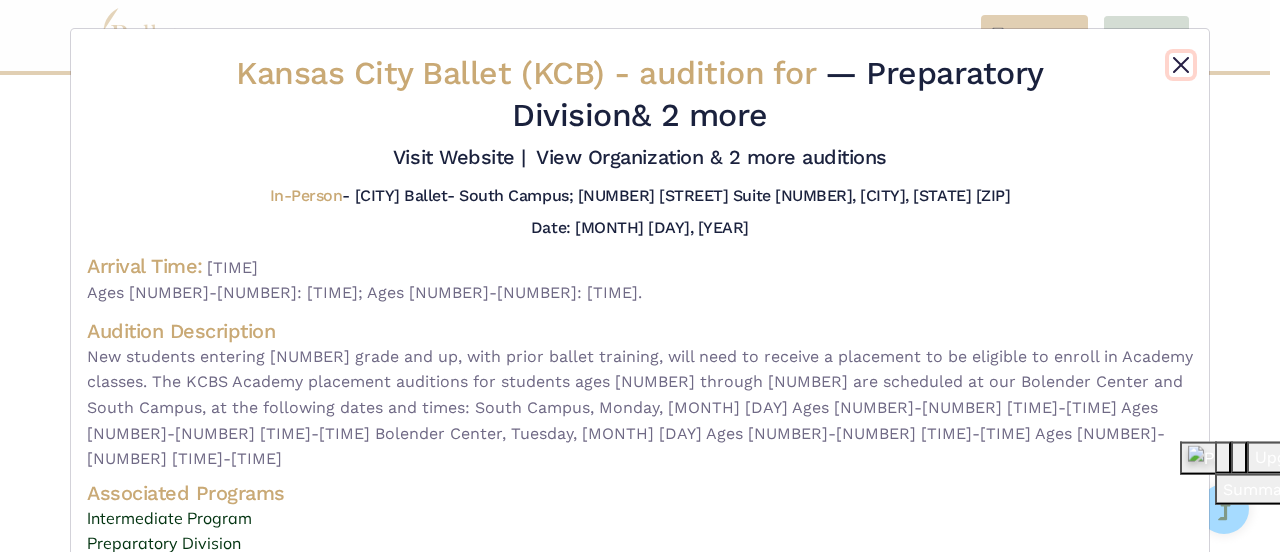 click at bounding box center [1181, 65] 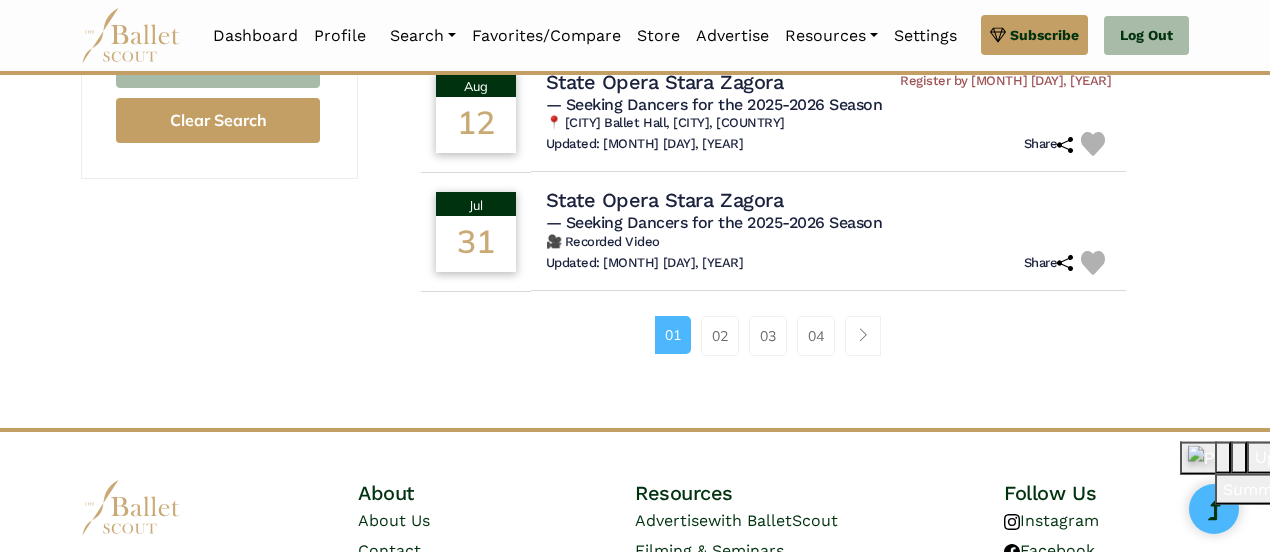 scroll, scrollTop: 1452, scrollLeft: 0, axis: vertical 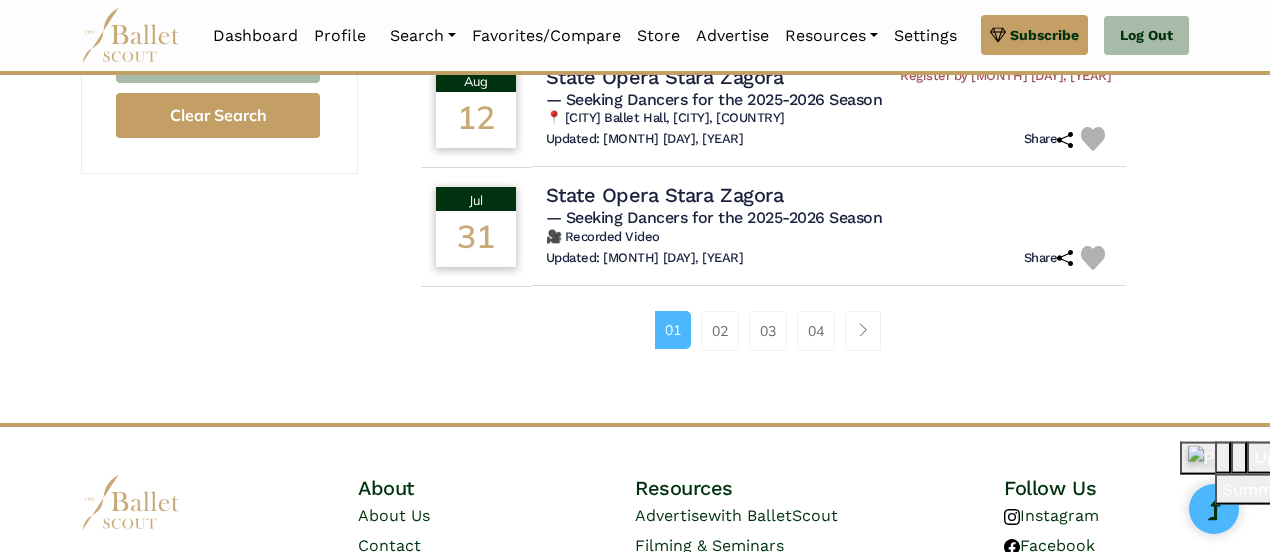 click on "02" at bounding box center [720, 331] 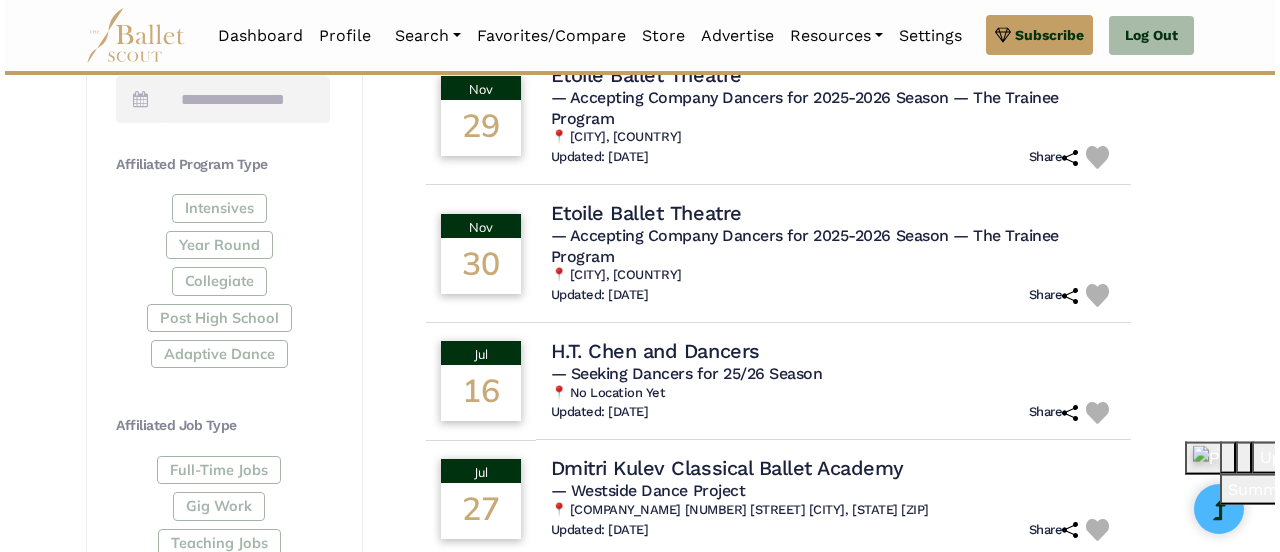 scroll, scrollTop: 877, scrollLeft: 0, axis: vertical 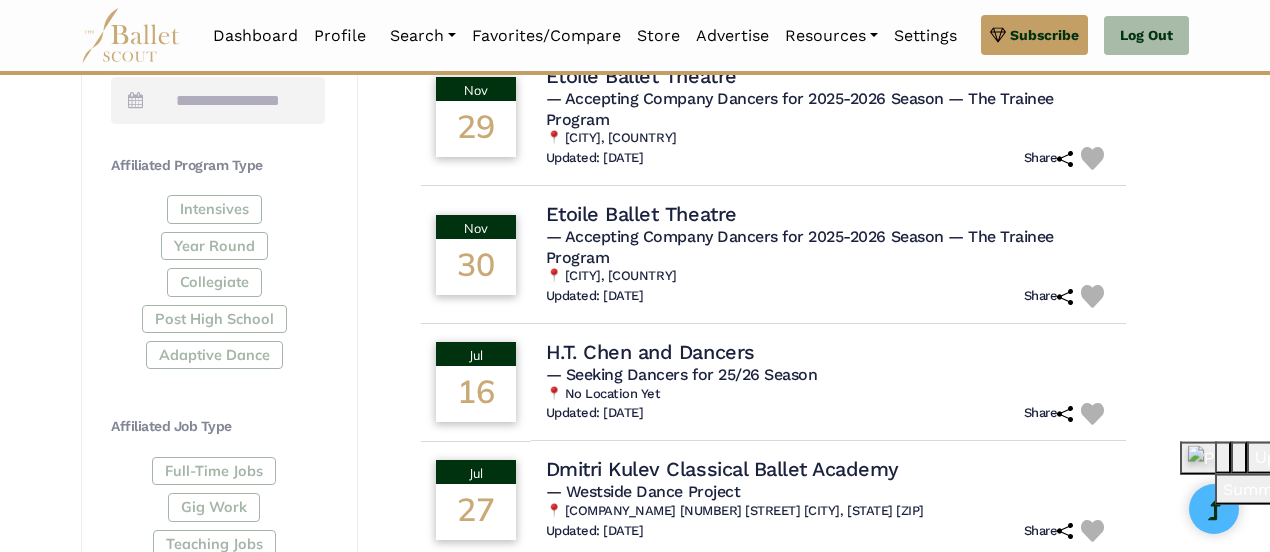 click on "H.T. Chen and Dancers" at bounding box center [650, 352] 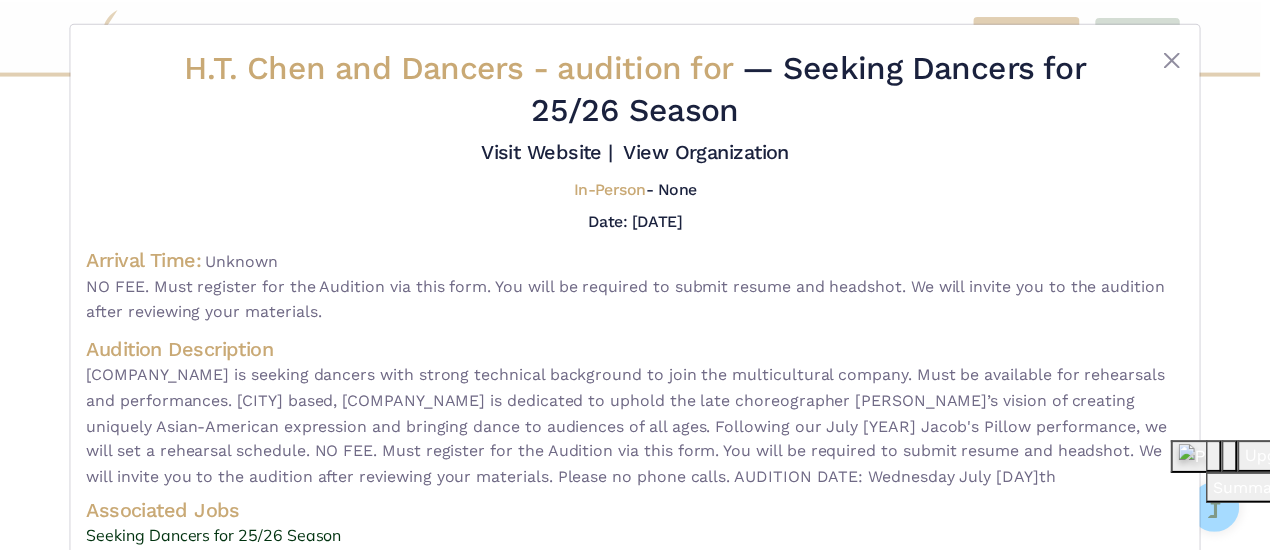 scroll, scrollTop: 0, scrollLeft: 0, axis: both 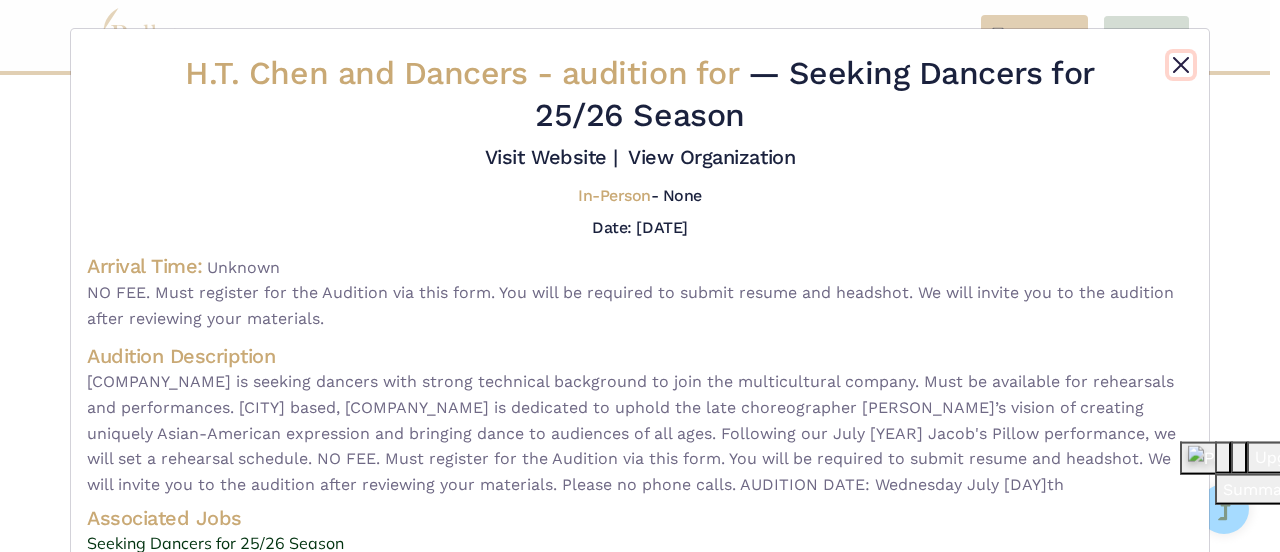 click at bounding box center (1181, 65) 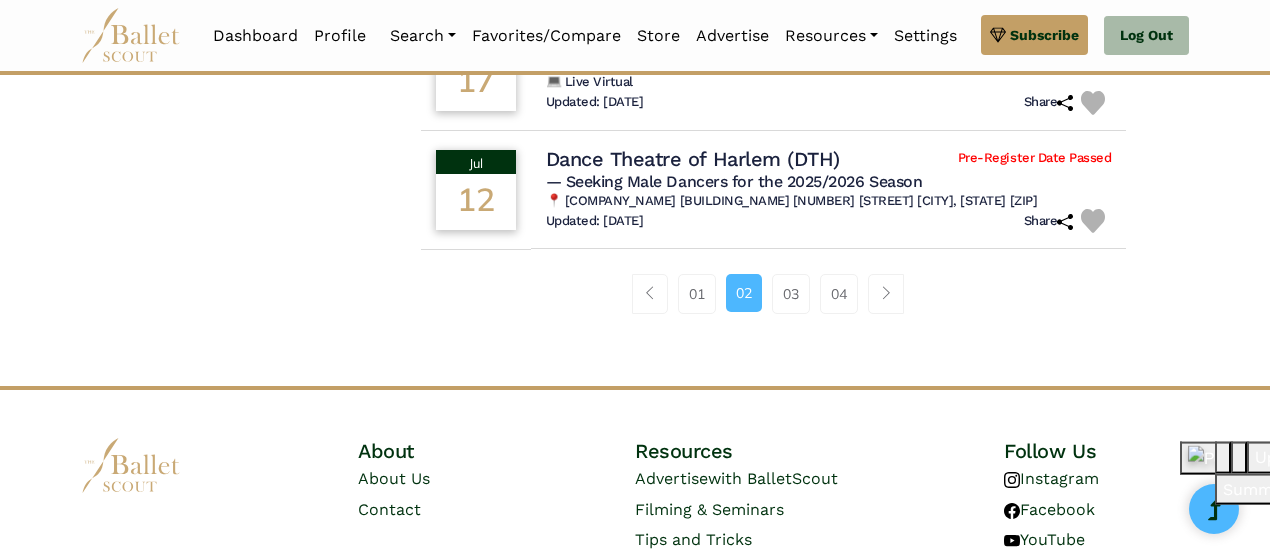 scroll, scrollTop: 1550, scrollLeft: 0, axis: vertical 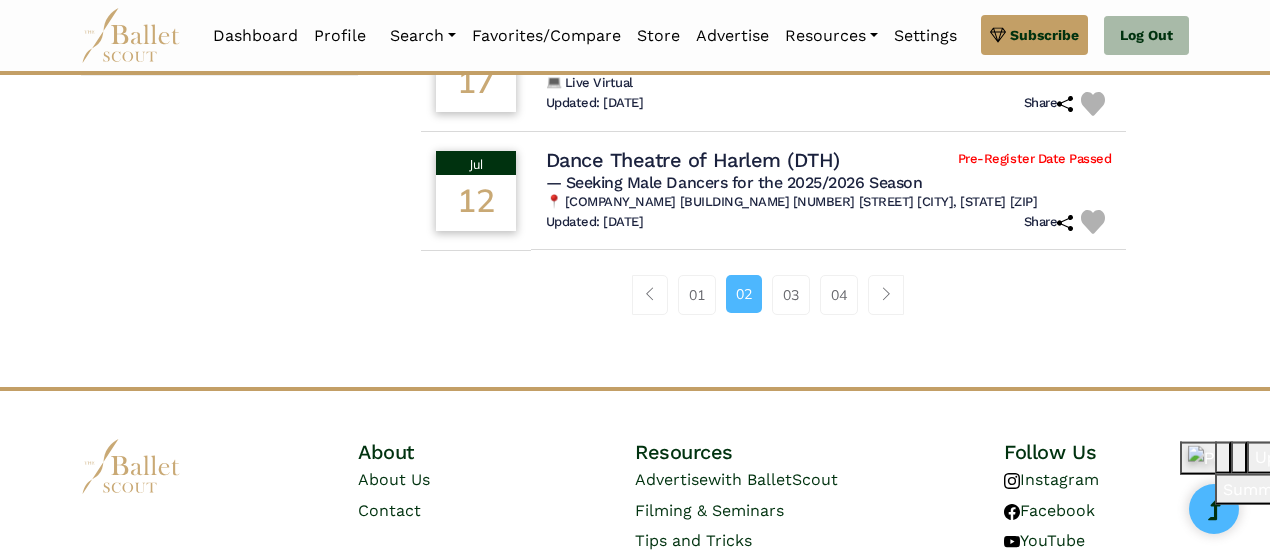 click on "03" at bounding box center (791, 295) 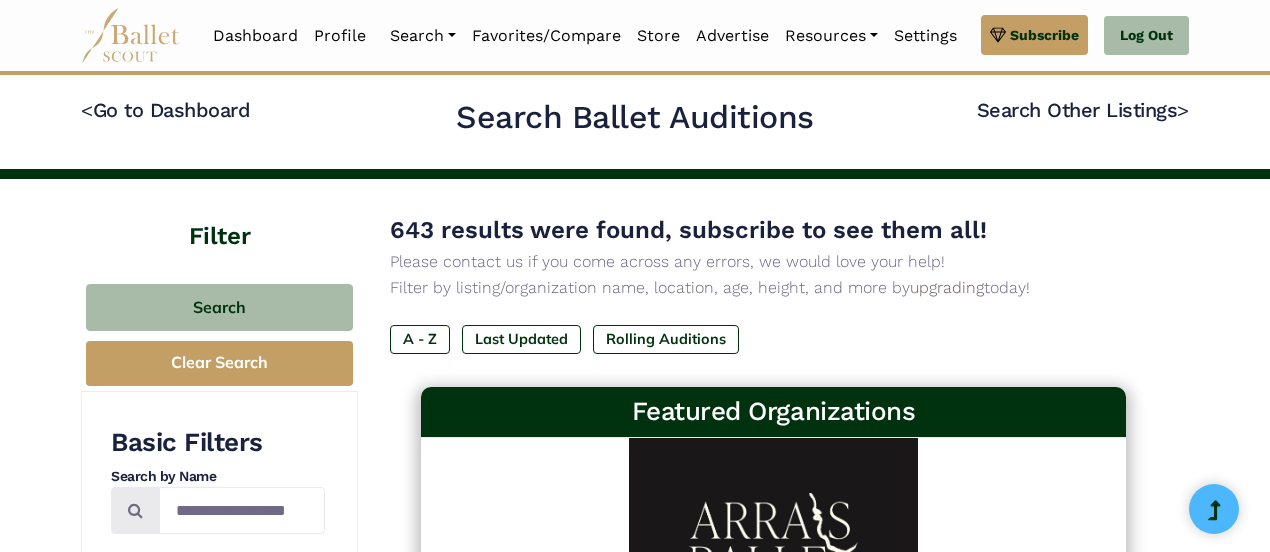 scroll, scrollTop: 0, scrollLeft: 0, axis: both 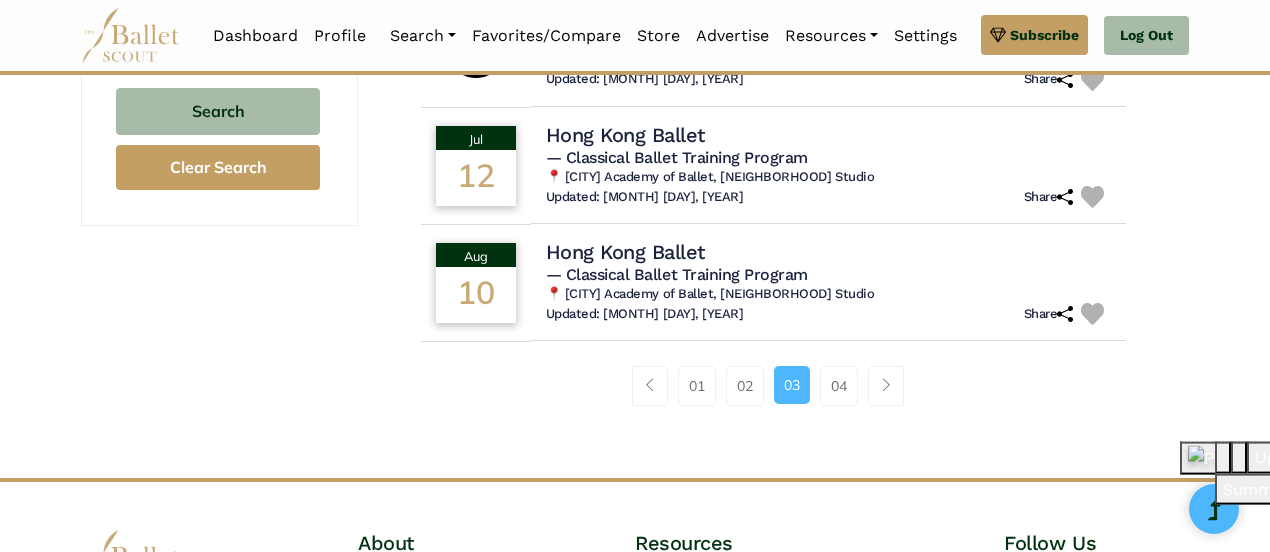 click on "04" at bounding box center [839, 386] 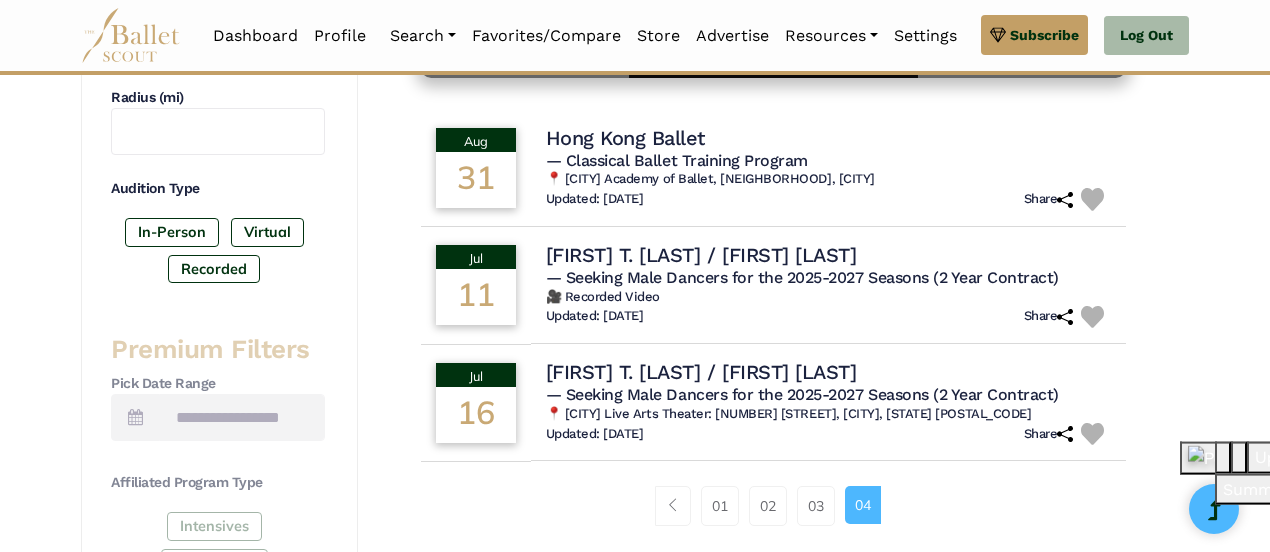 scroll, scrollTop: 556, scrollLeft: 0, axis: vertical 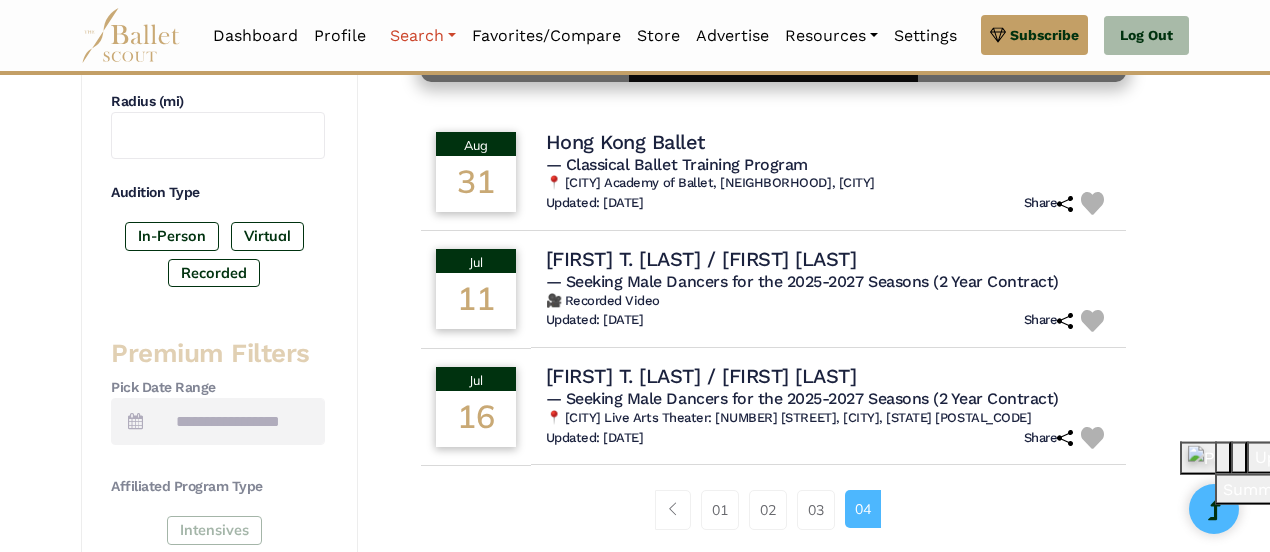 click on "Search" at bounding box center [423, 36] 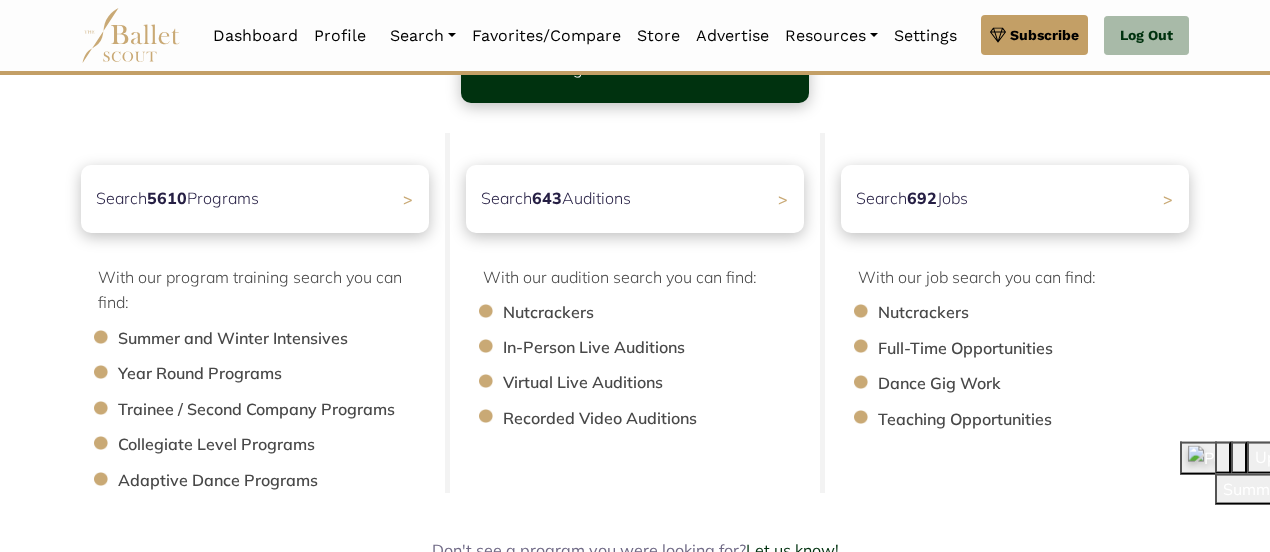 scroll, scrollTop: 191, scrollLeft: 0, axis: vertical 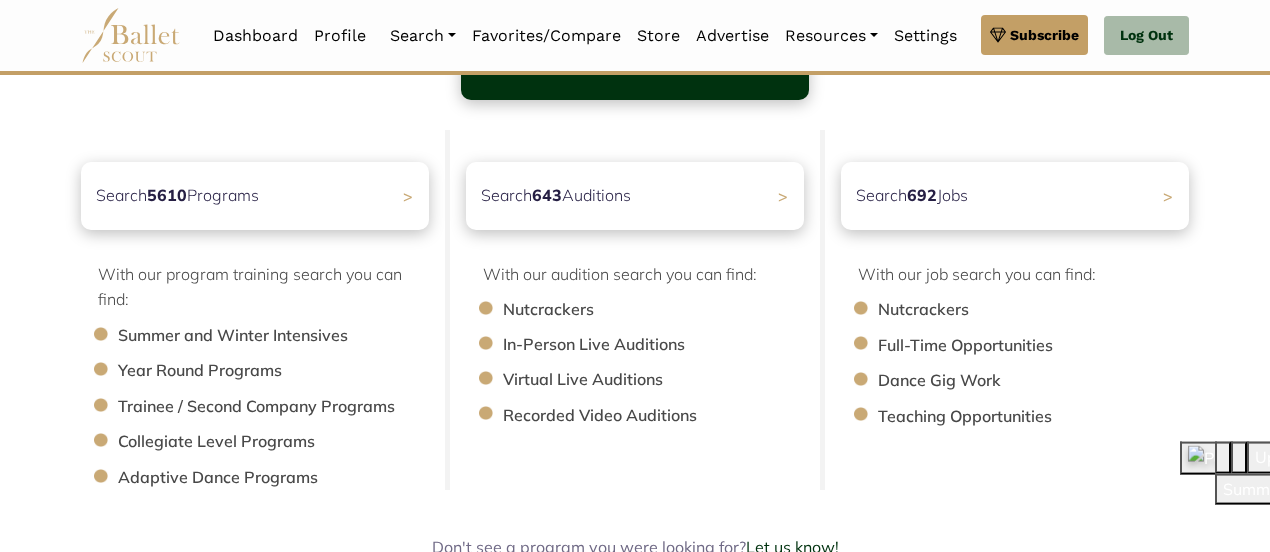 click on "Search  5610  Programs   >" at bounding box center (255, 196) 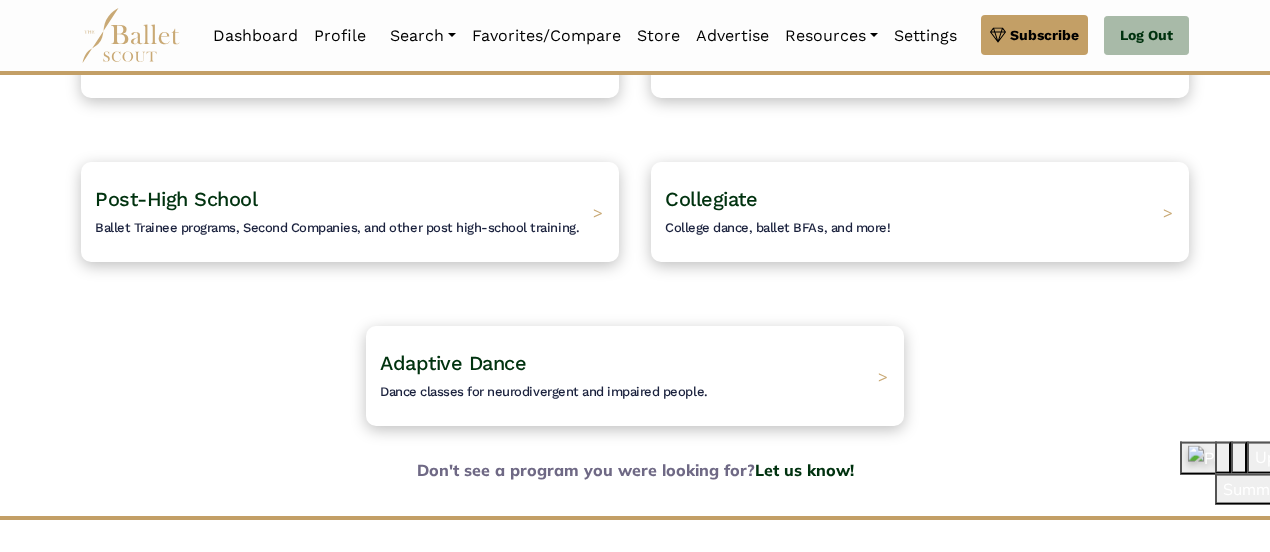scroll, scrollTop: 301, scrollLeft: 0, axis: vertical 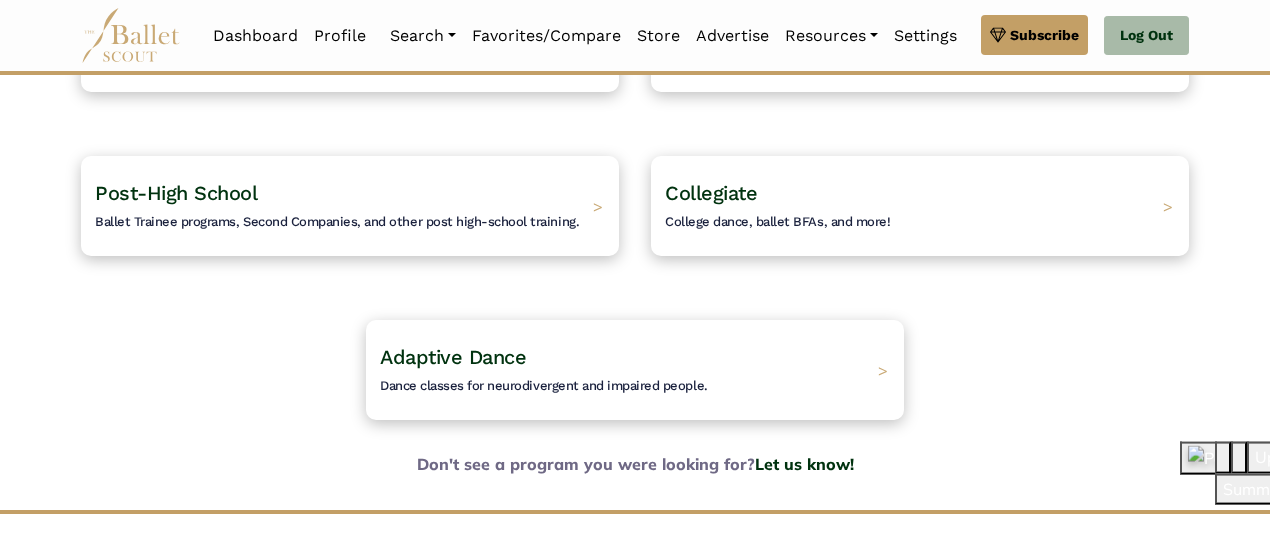 click on "Ballet Trainee programs, Second Companies, and other post high-school training." at bounding box center (337, 221) 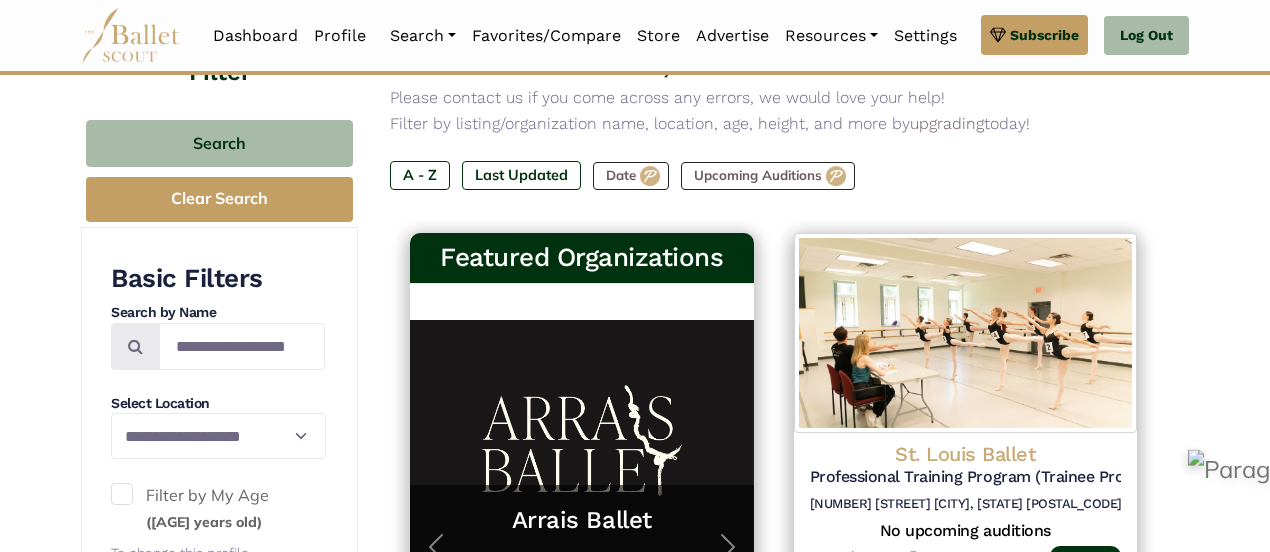 scroll, scrollTop: 220, scrollLeft: 0, axis: vertical 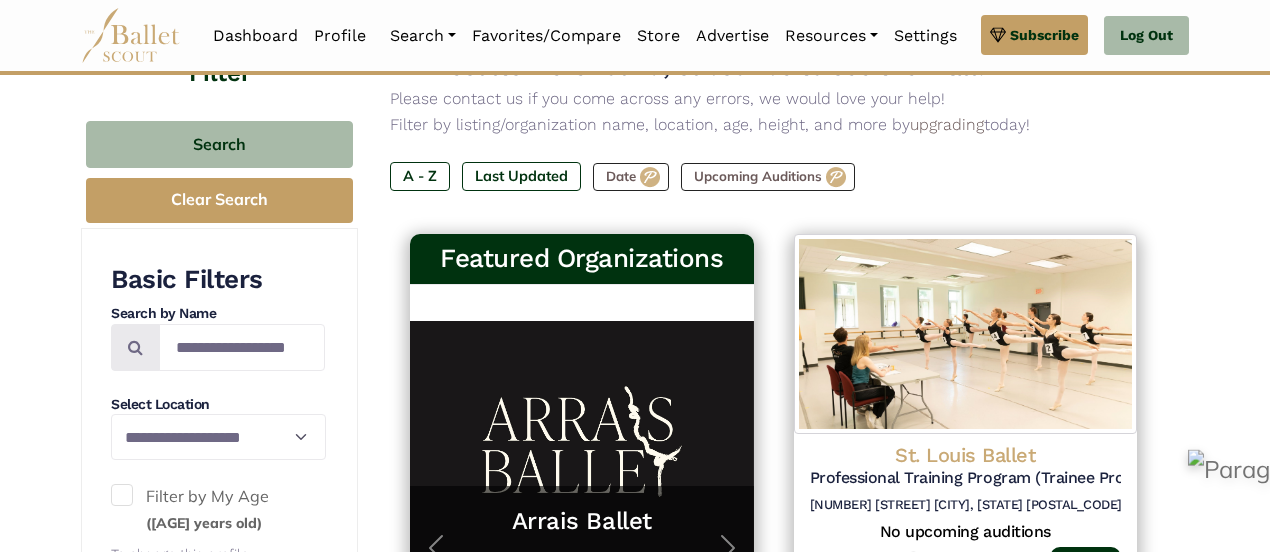 click on "Last Updated" at bounding box center (521, 176) 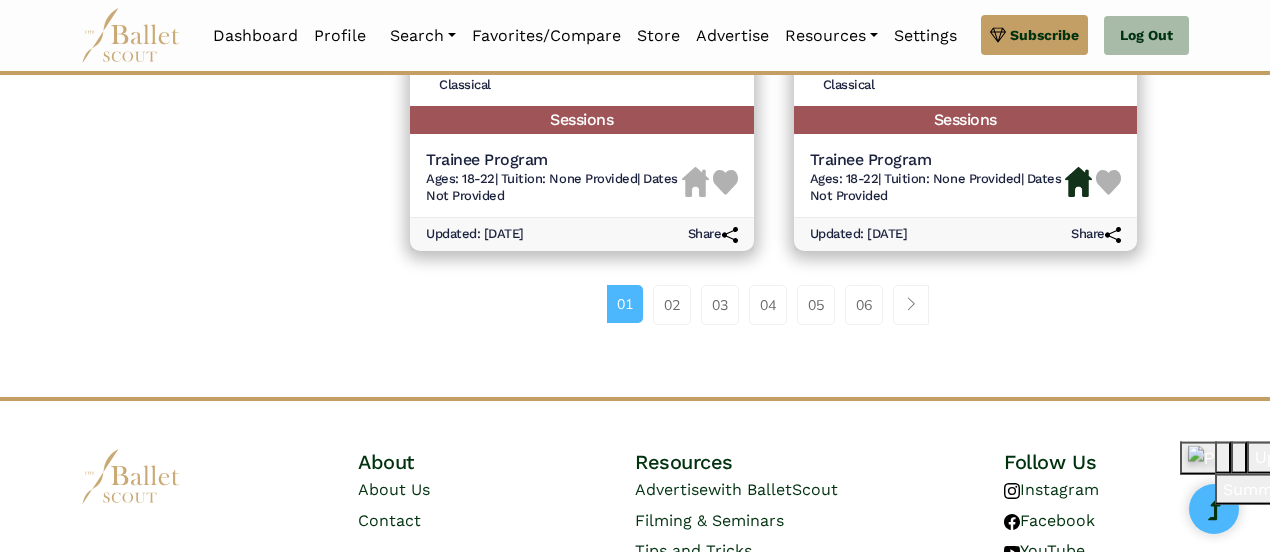 scroll, scrollTop: 3054, scrollLeft: 0, axis: vertical 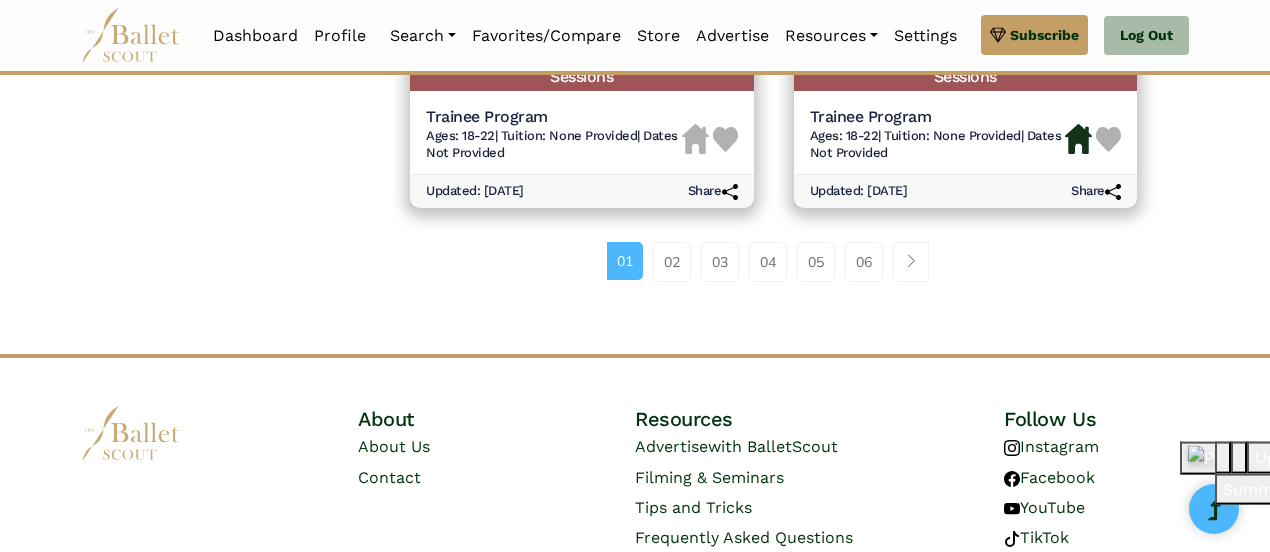 click on "02" at bounding box center [672, 262] 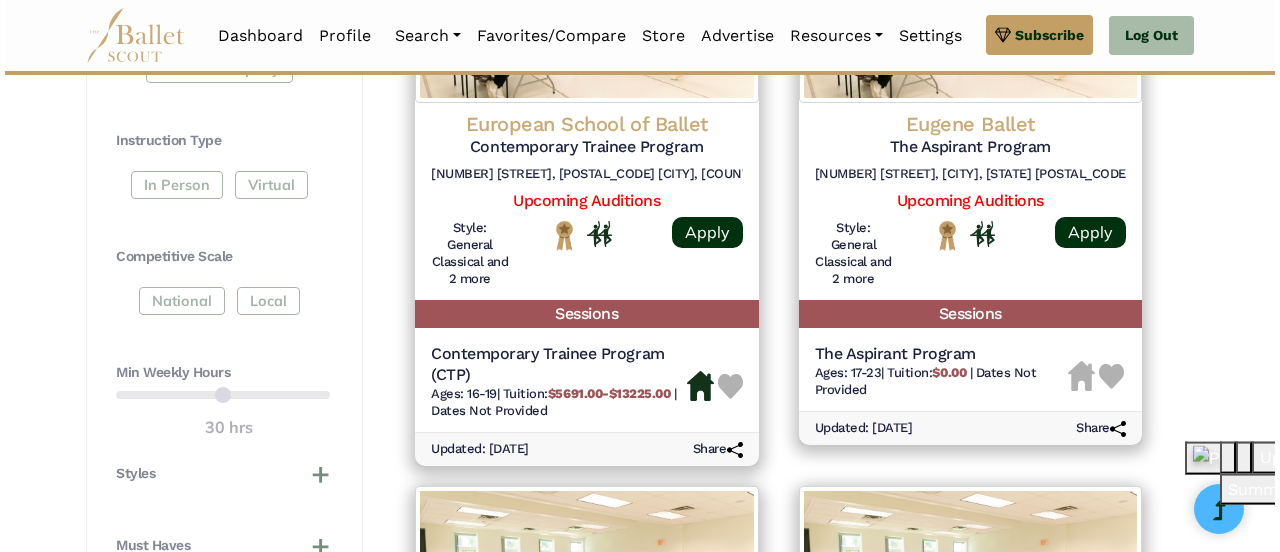 scroll, scrollTop: 1094, scrollLeft: 0, axis: vertical 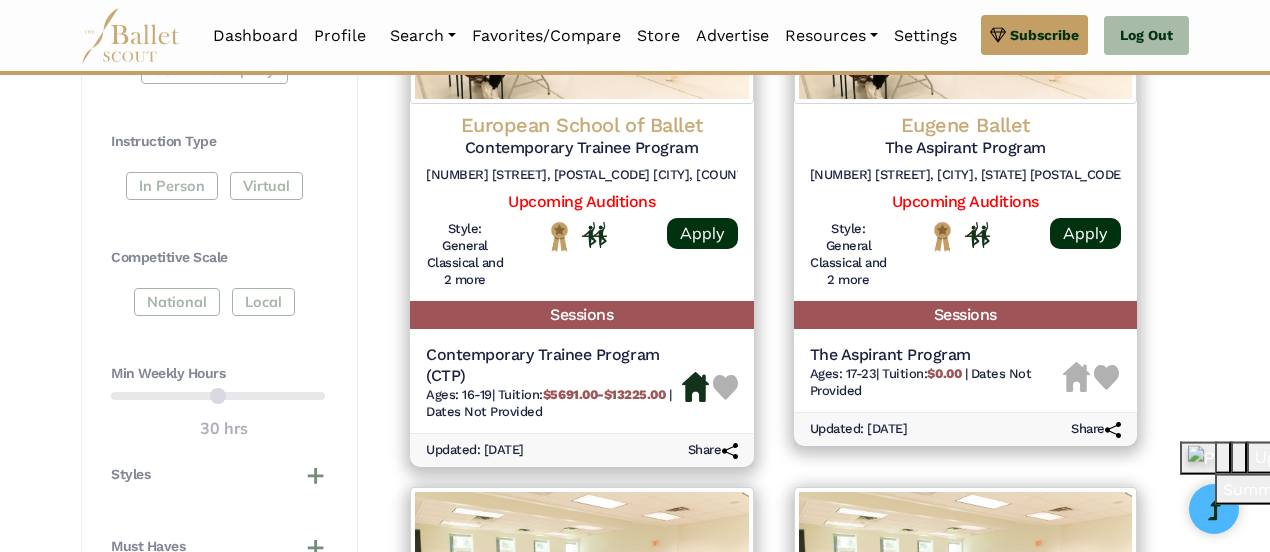 click on "Eugene Ballet" at bounding box center [966, -419] 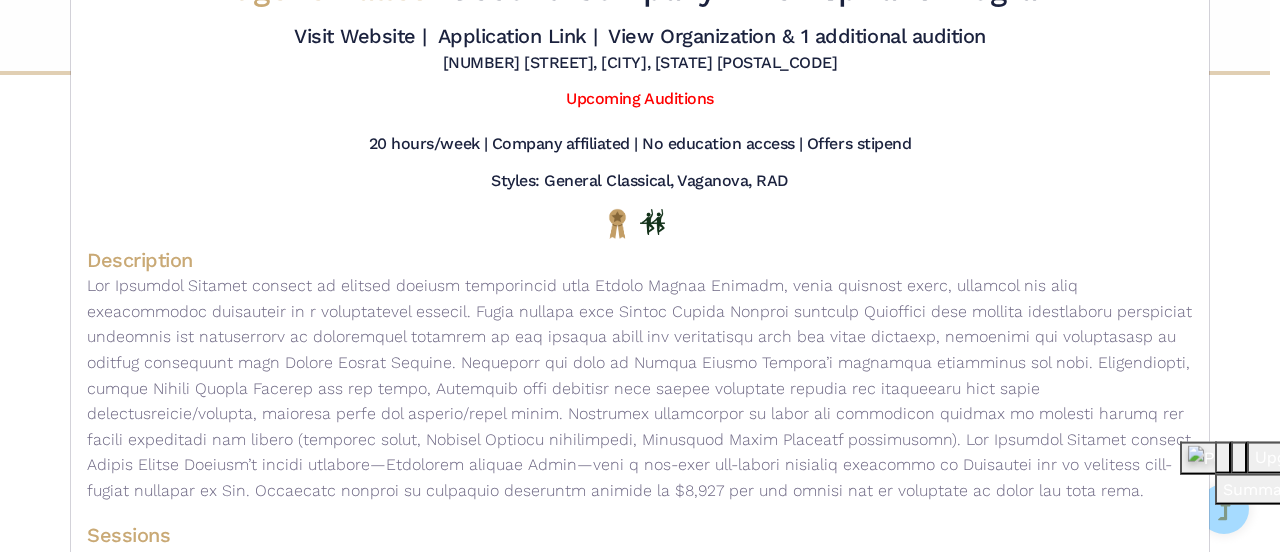scroll, scrollTop: 0, scrollLeft: 0, axis: both 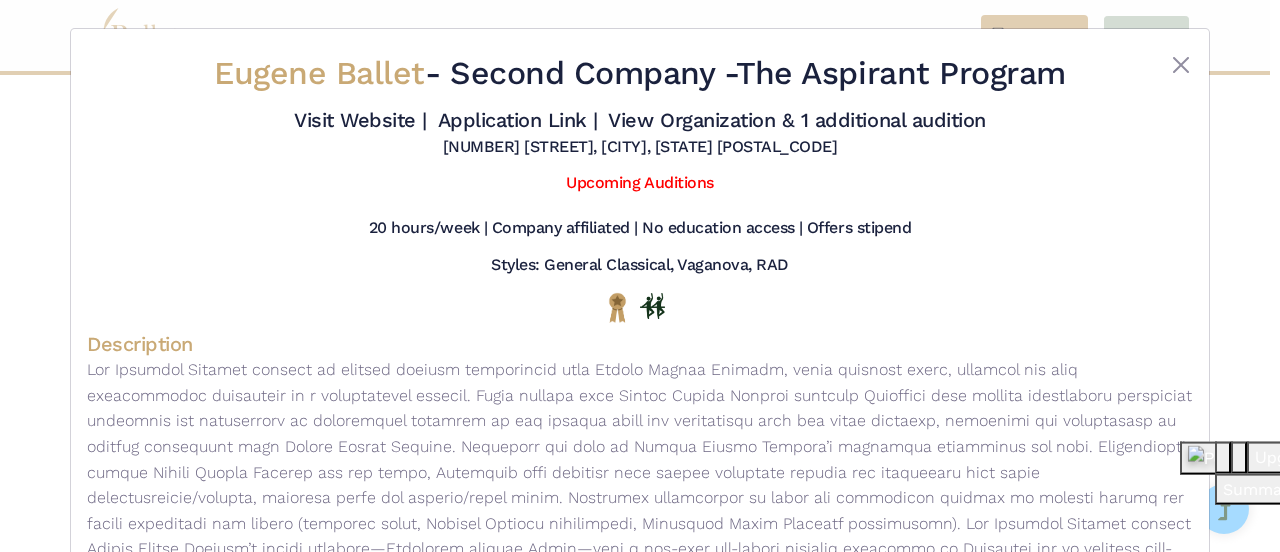 click on "Visit Website |" at bounding box center (360, 120) 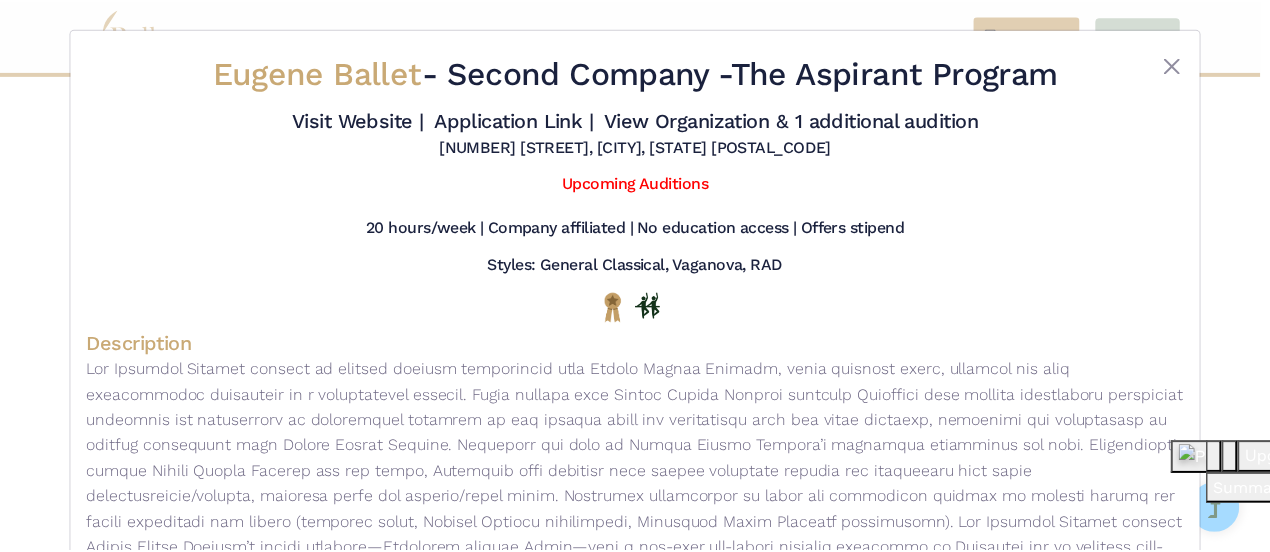 scroll, scrollTop: 11, scrollLeft: 0, axis: vertical 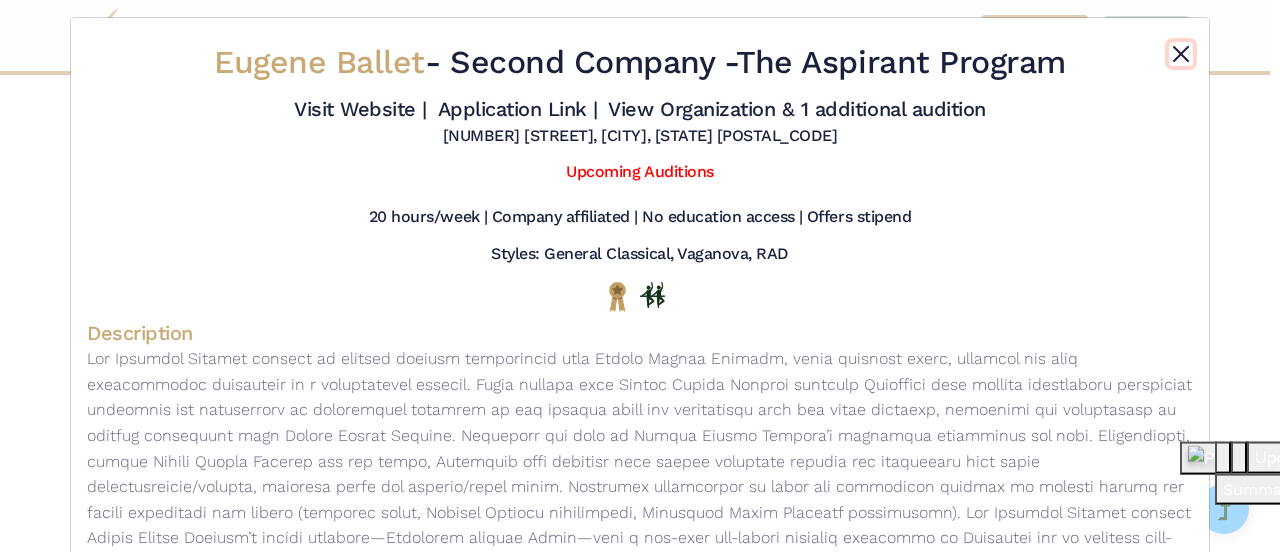 click at bounding box center [1181, 54] 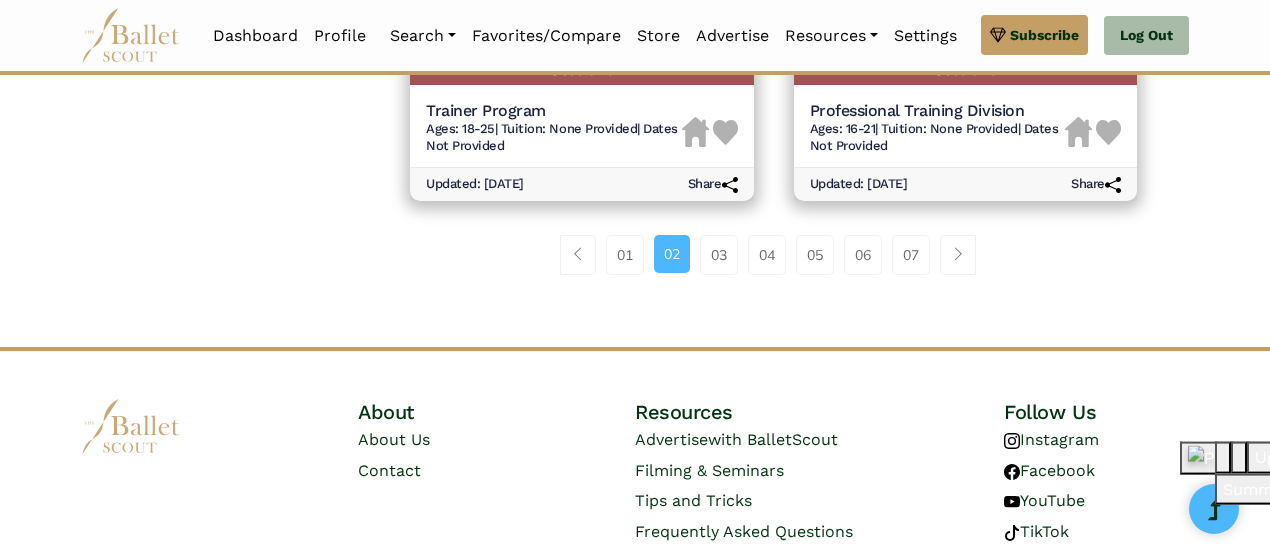 scroll, scrollTop: 3090, scrollLeft: 0, axis: vertical 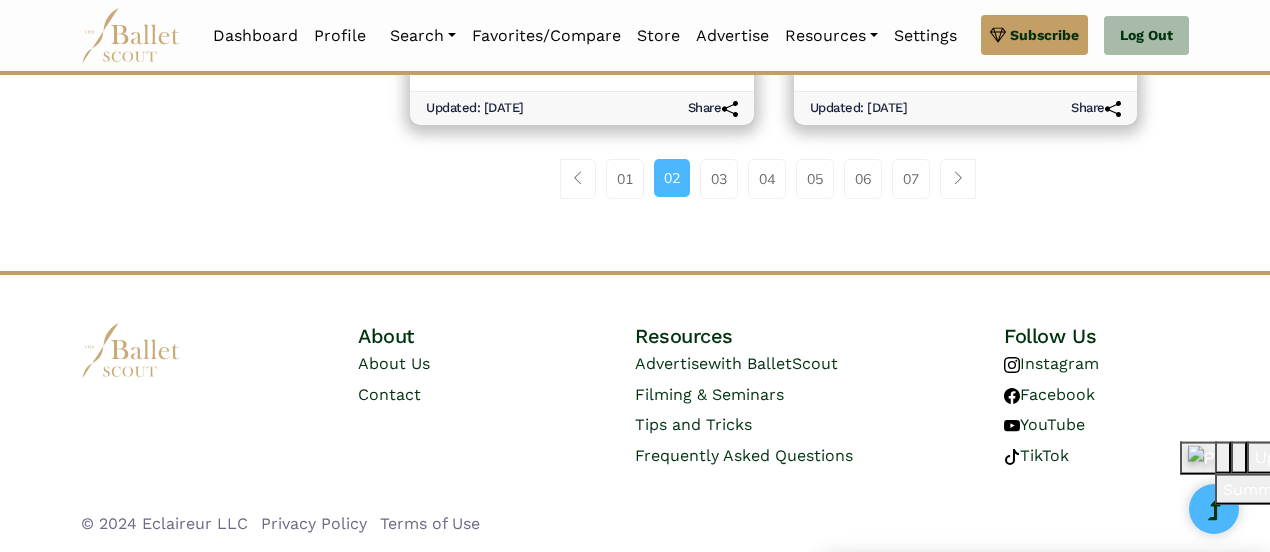 click on "03" at bounding box center (719, 179) 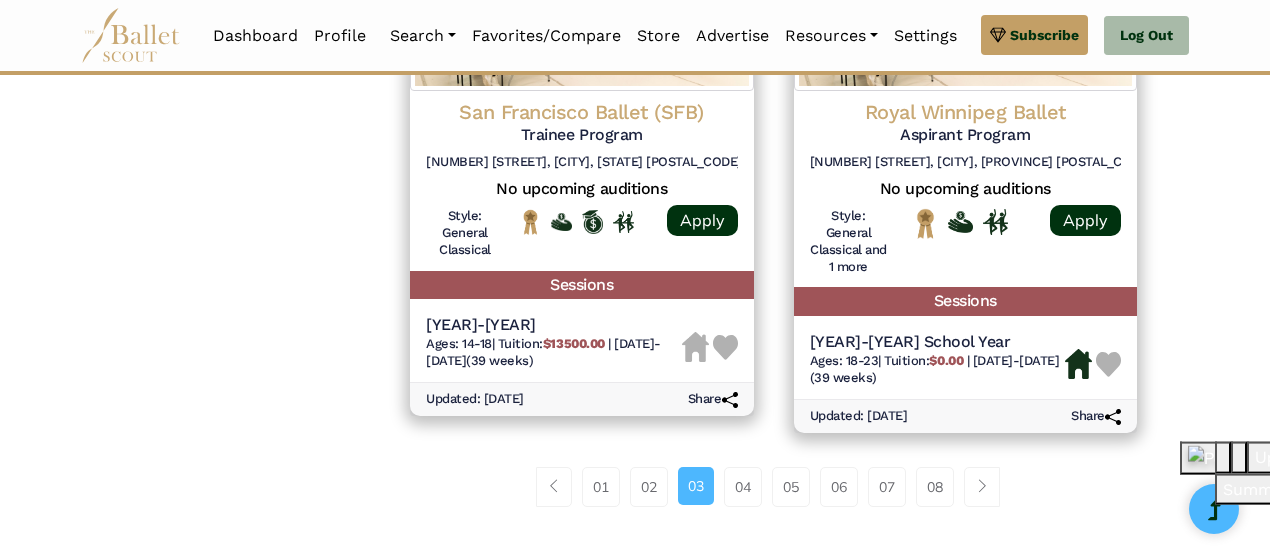scroll, scrollTop: 2818, scrollLeft: 0, axis: vertical 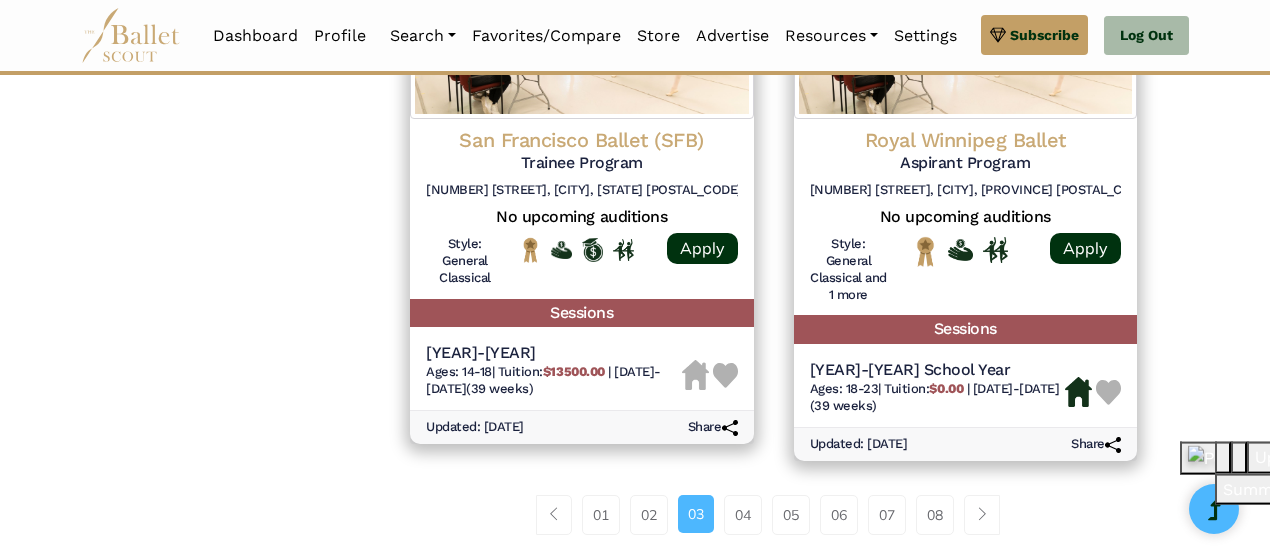 click on "04" at bounding box center [743, 515] 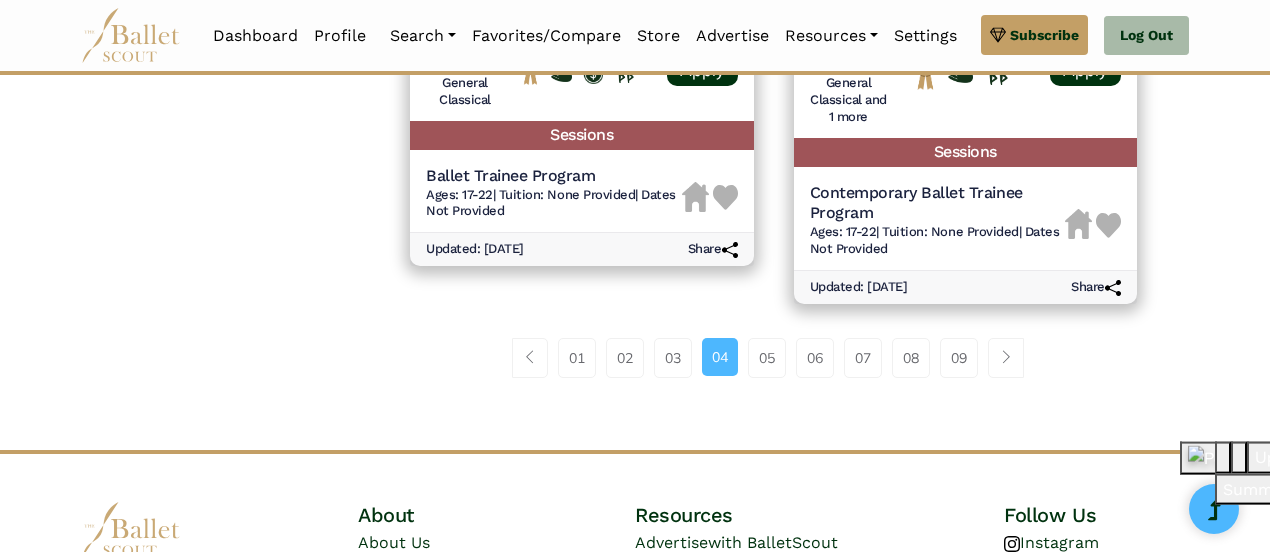 scroll, scrollTop: 2942, scrollLeft: 0, axis: vertical 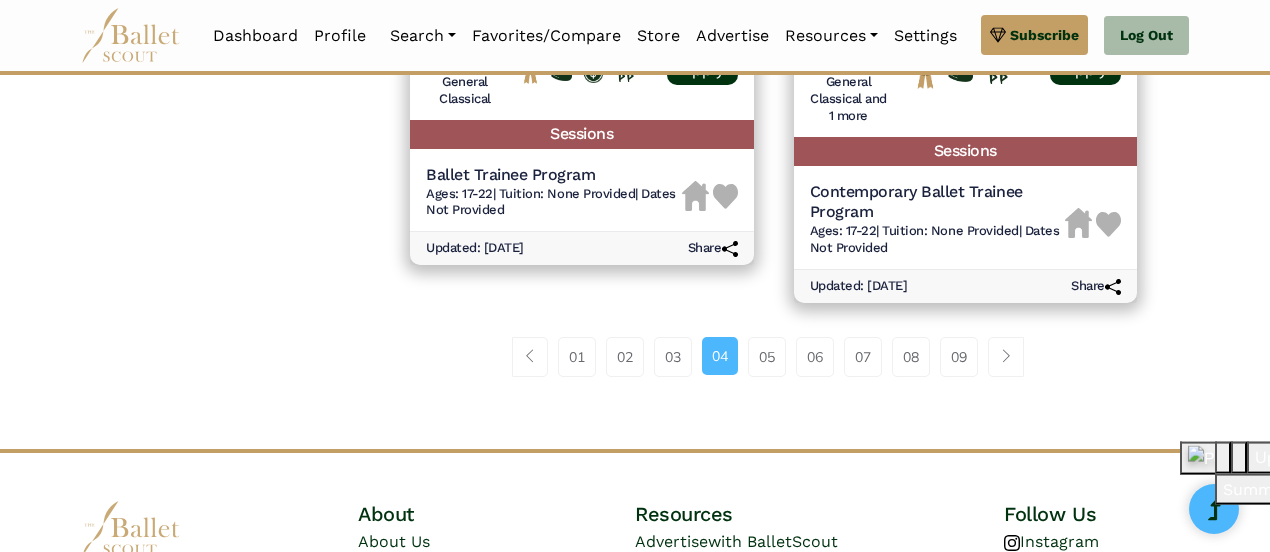 click on "05" at bounding box center [767, 357] 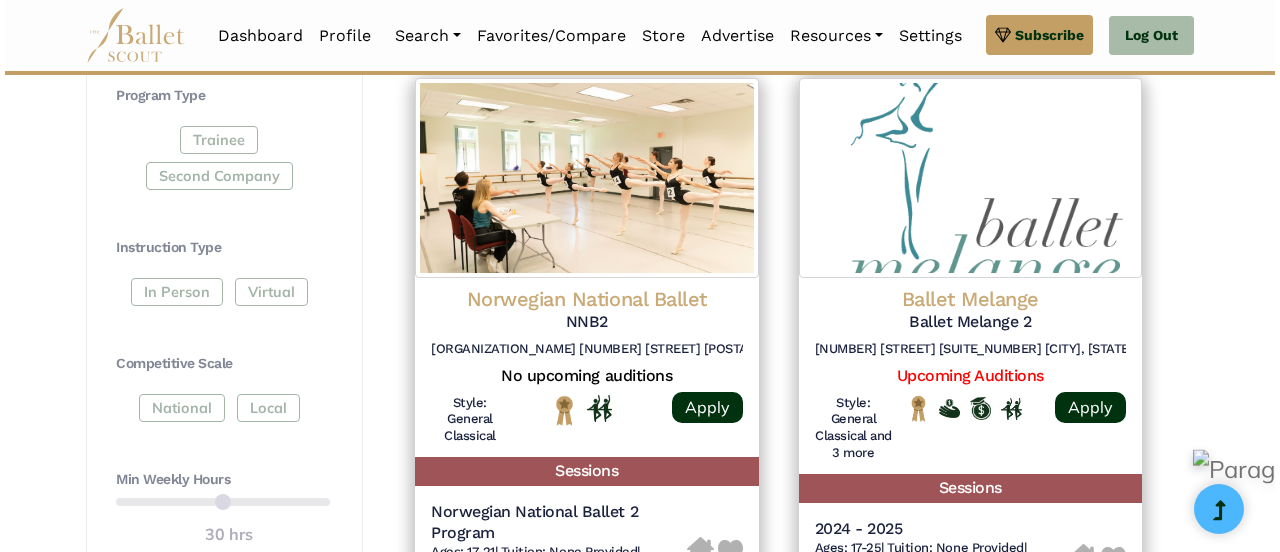 scroll, scrollTop: 993, scrollLeft: 0, axis: vertical 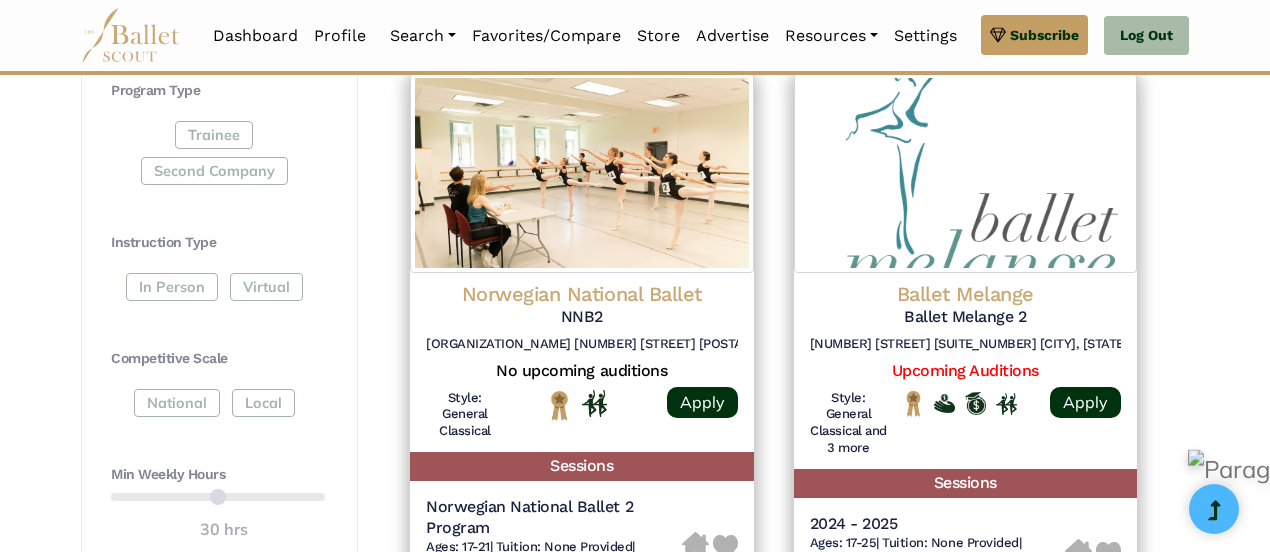 click on "Norwegian National Ballet" at bounding box center (966, -318) 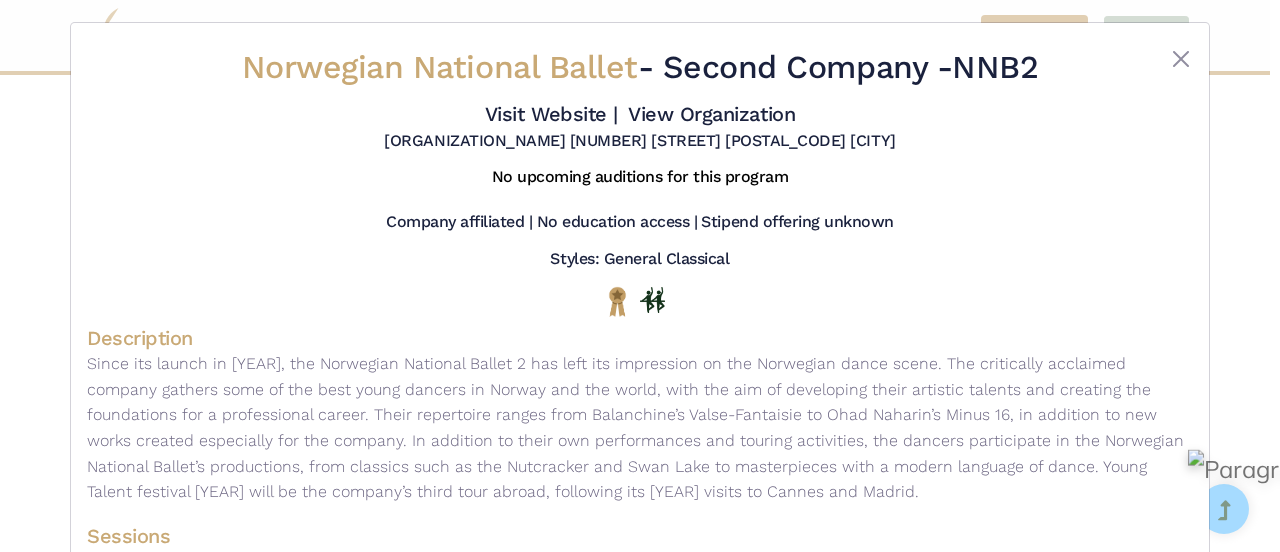 scroll, scrollTop: 0, scrollLeft: 0, axis: both 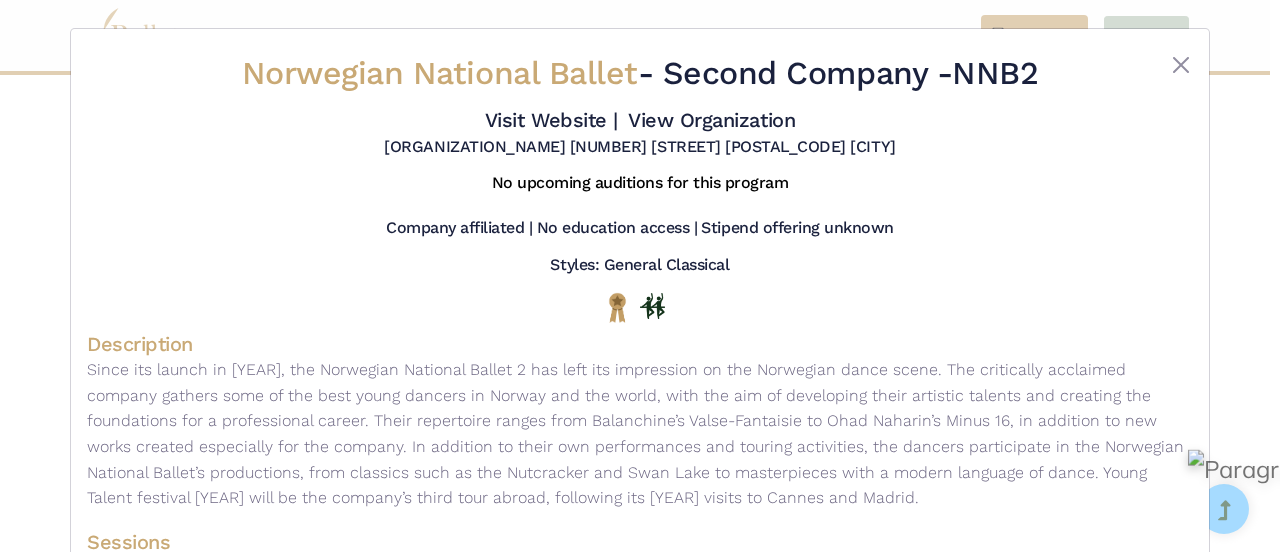 click on "Visit Website |" at bounding box center (551, 120) 